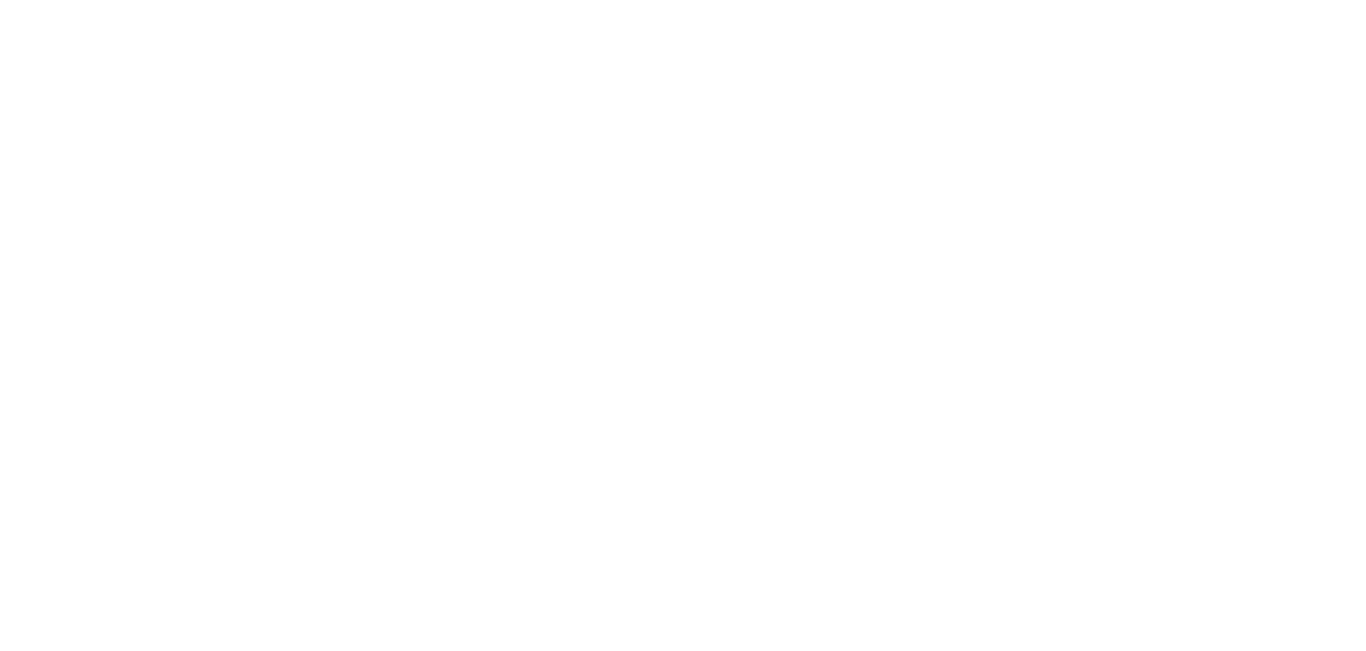 scroll, scrollTop: 0, scrollLeft: 0, axis: both 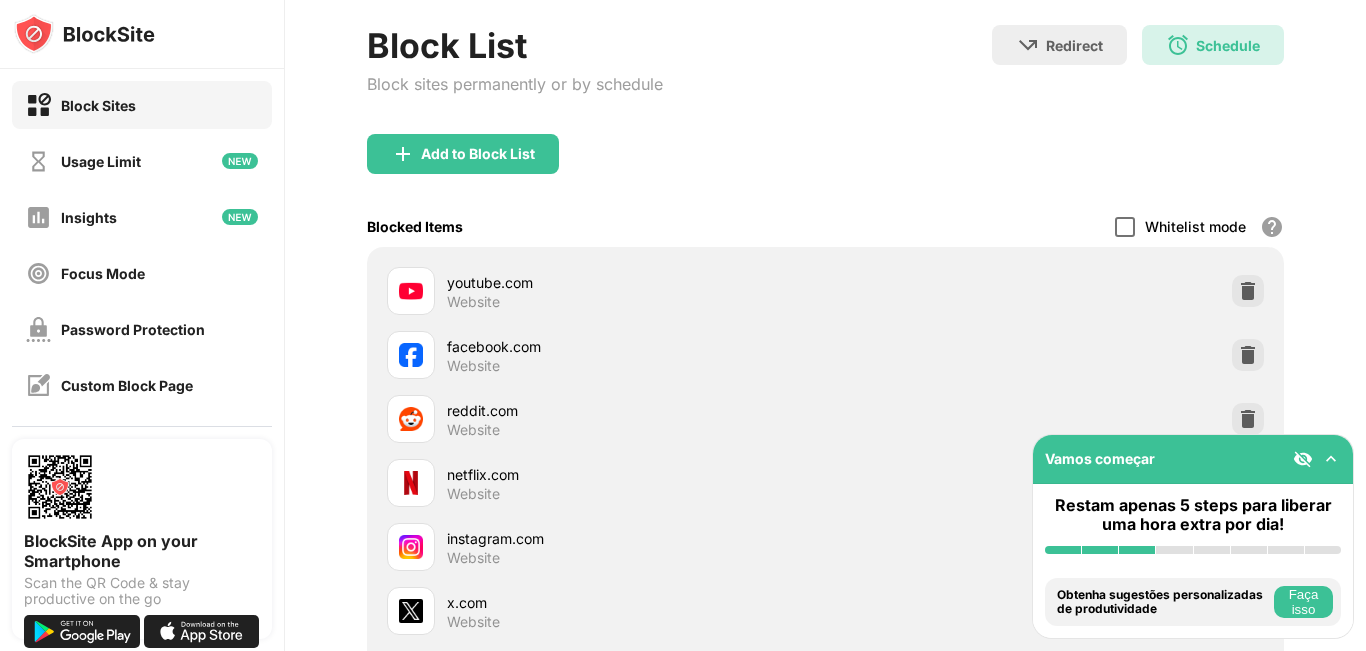 click at bounding box center [1125, 227] 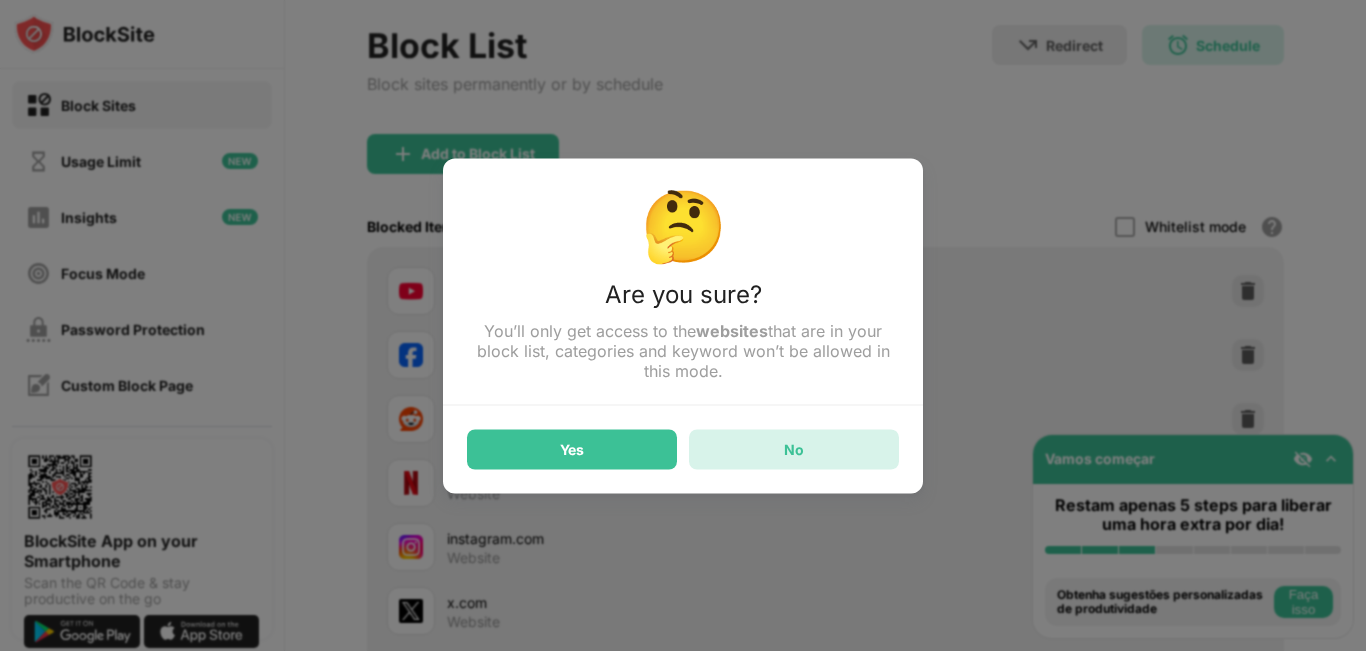 click on "No" at bounding box center (794, 449) 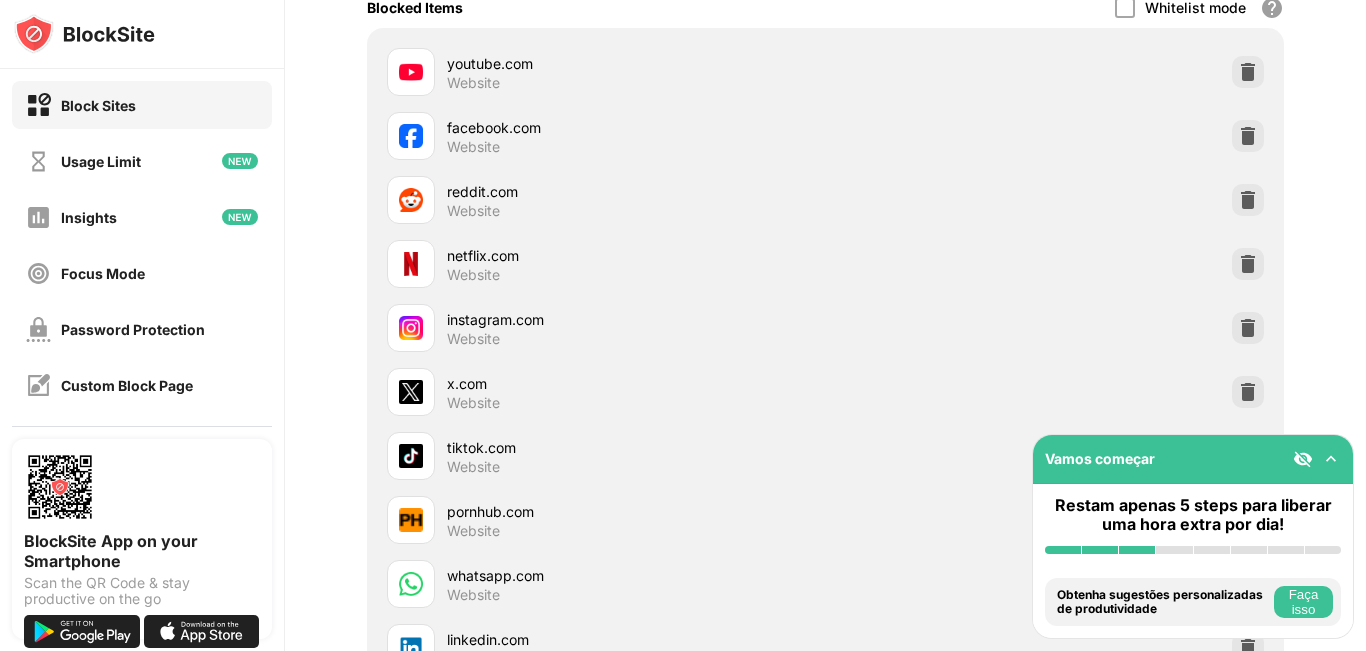 scroll, scrollTop: 0, scrollLeft: 0, axis: both 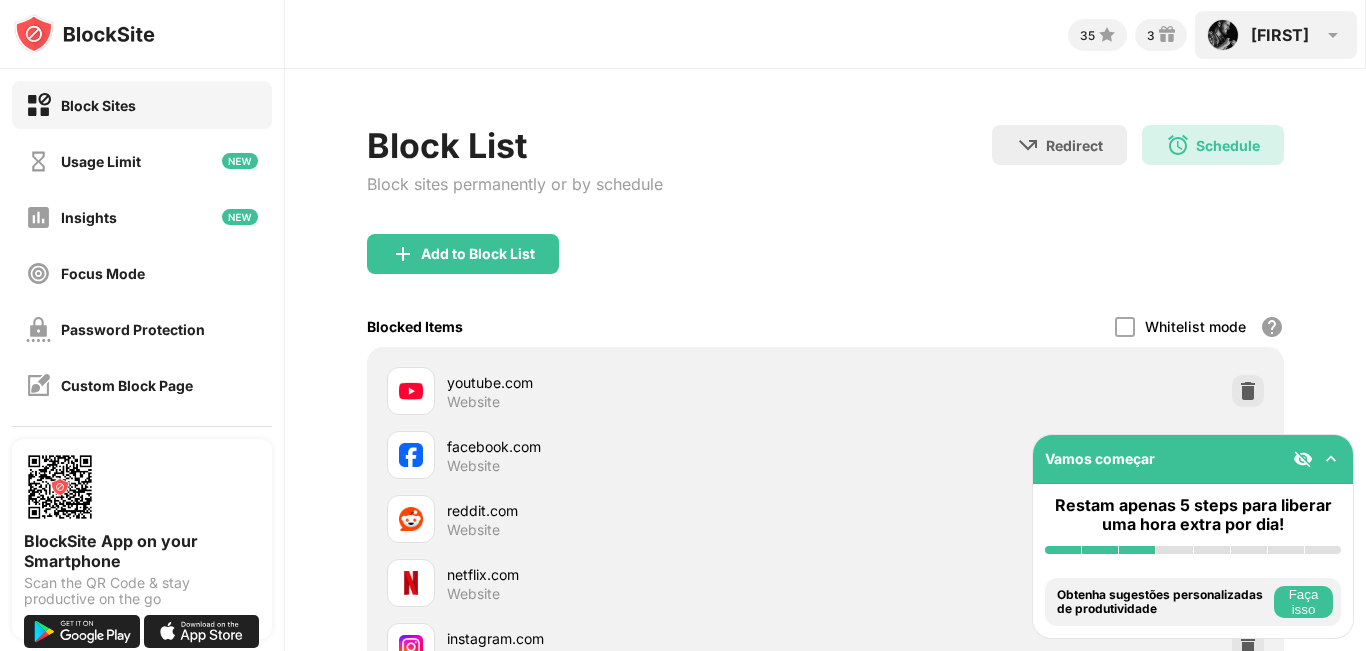 click on "[FIRST] [LAST] View Account Insights Rewards Settings Support Log Out" at bounding box center [1276, 35] 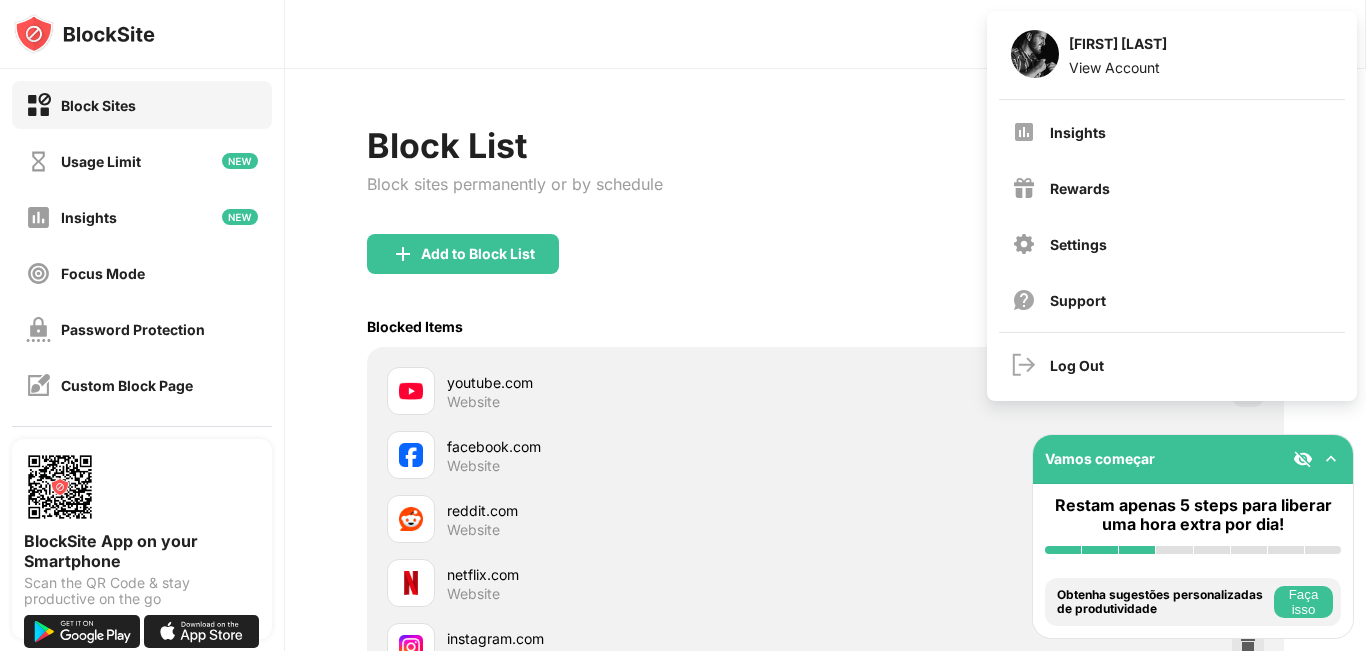 click on "Add to Block List" at bounding box center (825, 270) 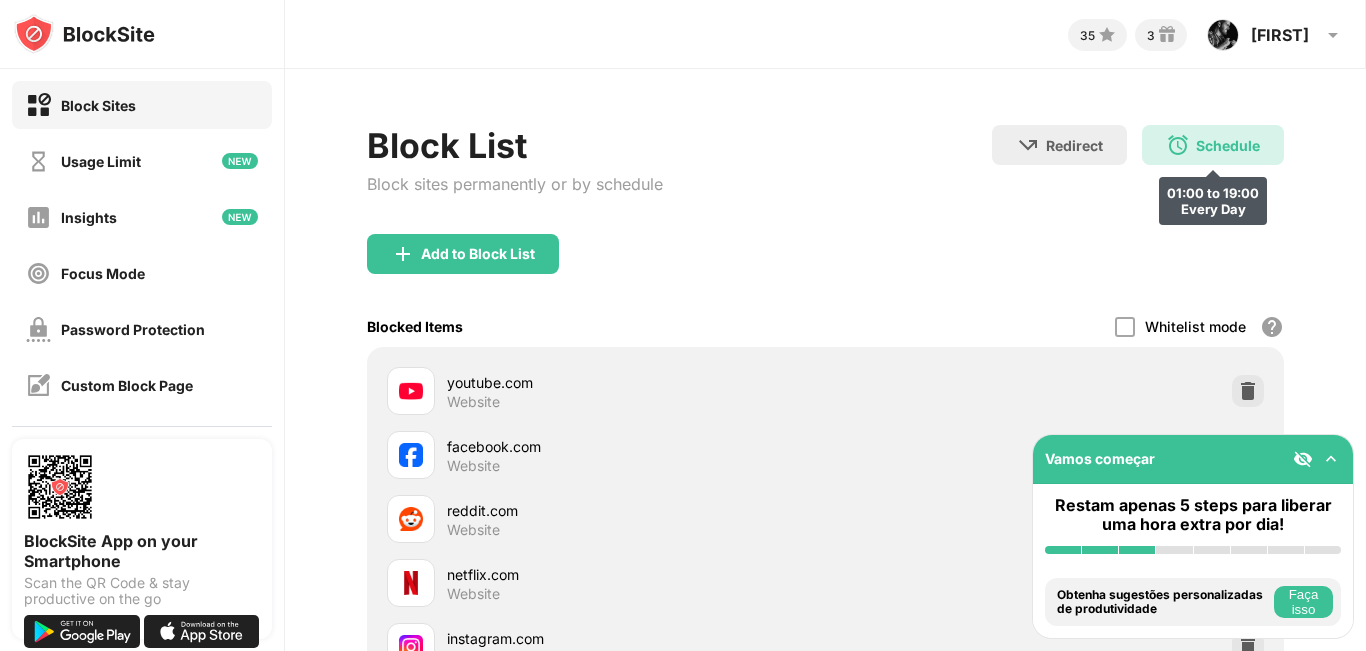 click on "Schedule [TIME] to [TIME] Every Day" at bounding box center (1213, 145) 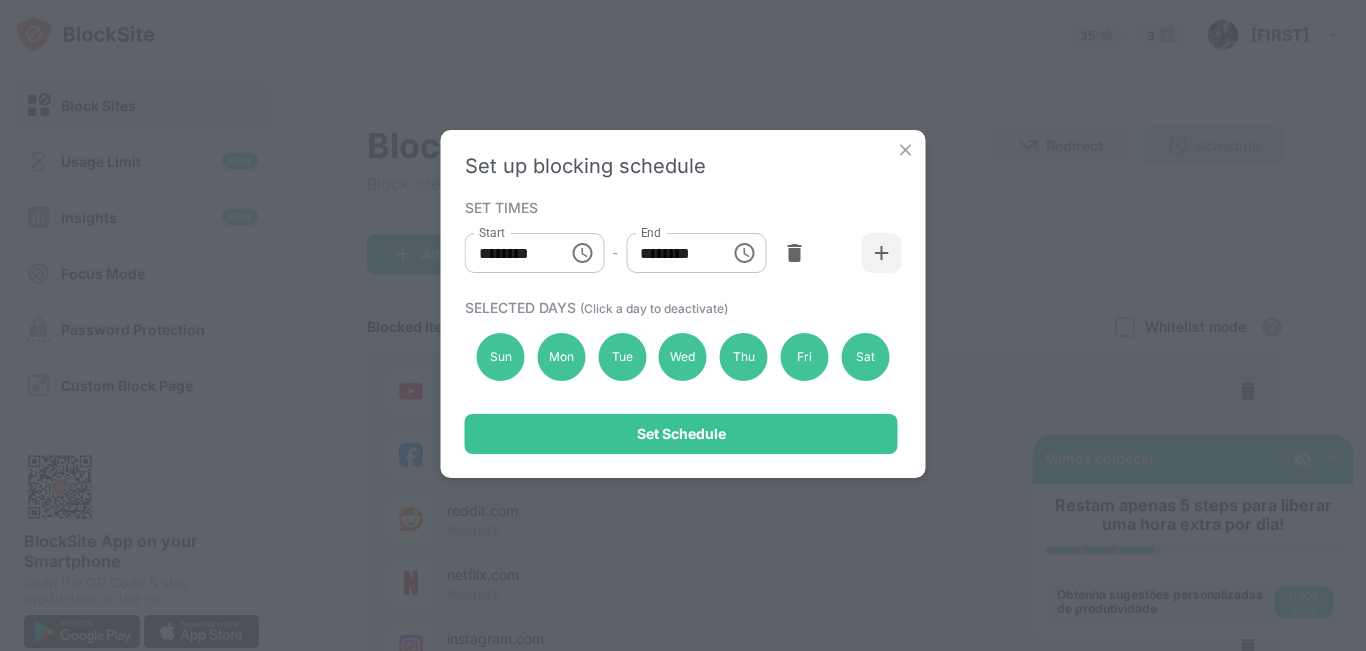 click on "********" at bounding box center (510, 253) 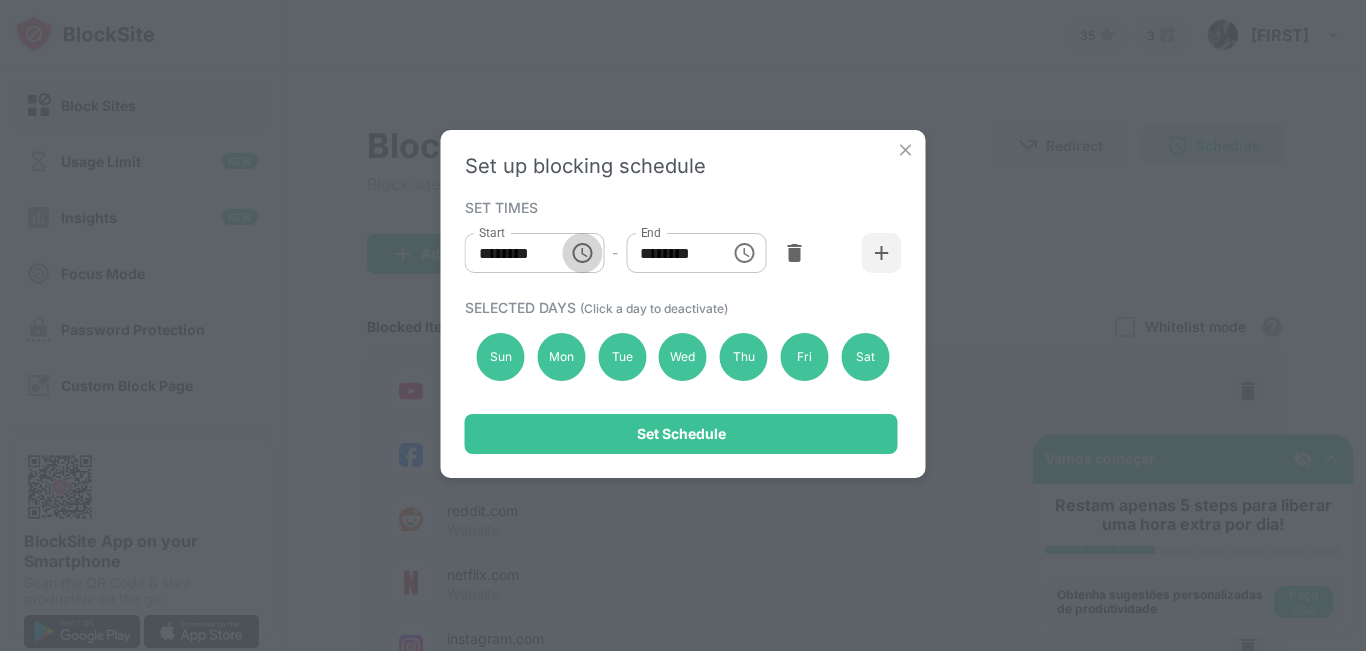 click at bounding box center (584, 252) 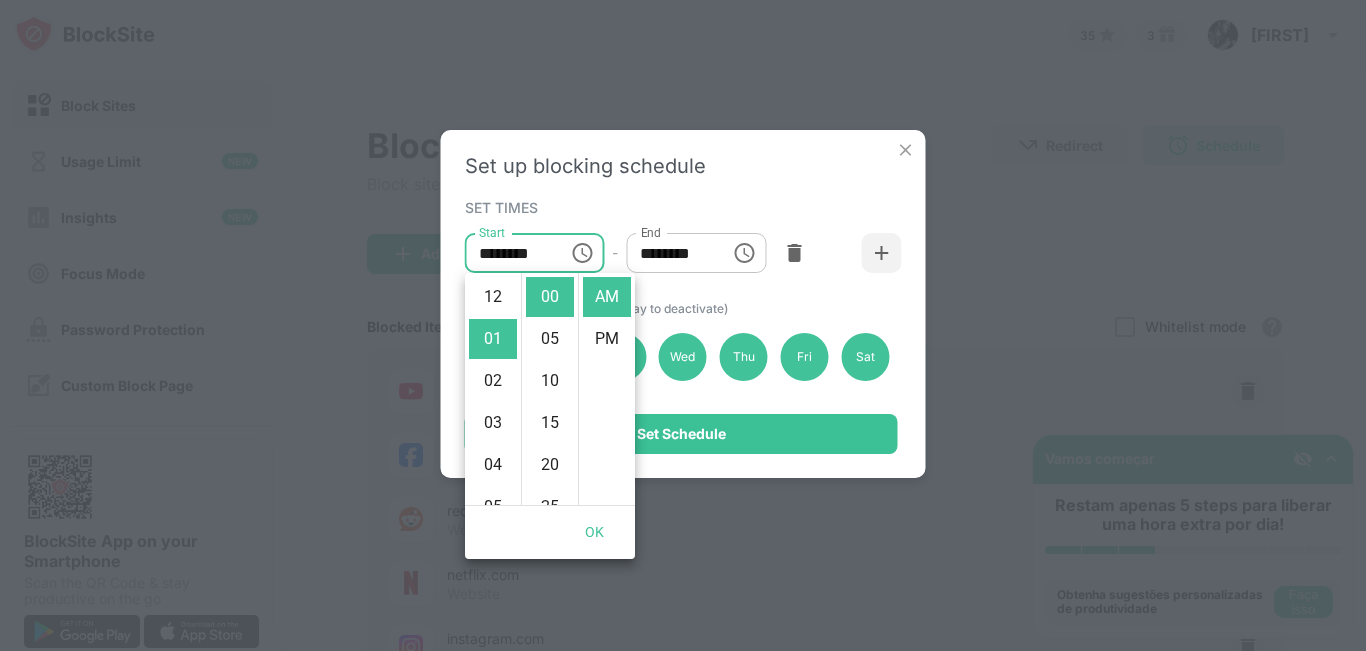 scroll, scrollTop: 42, scrollLeft: 0, axis: vertical 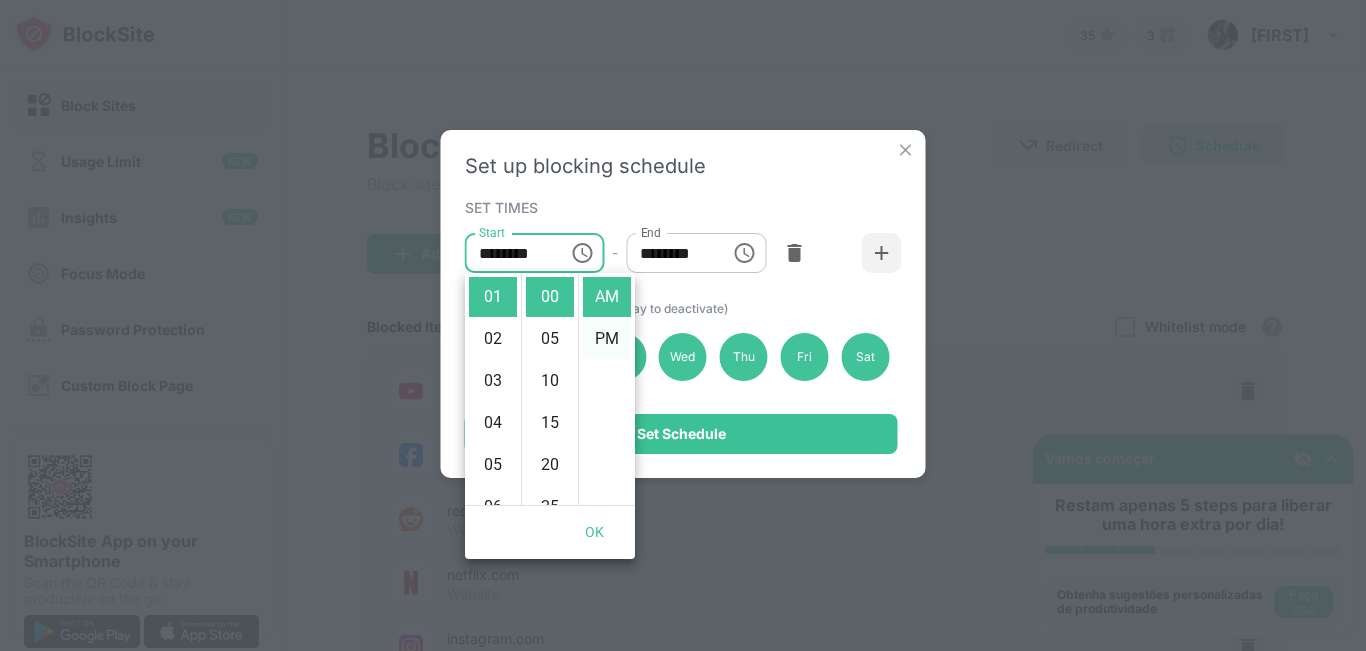 click on "PM" at bounding box center (607, 339) 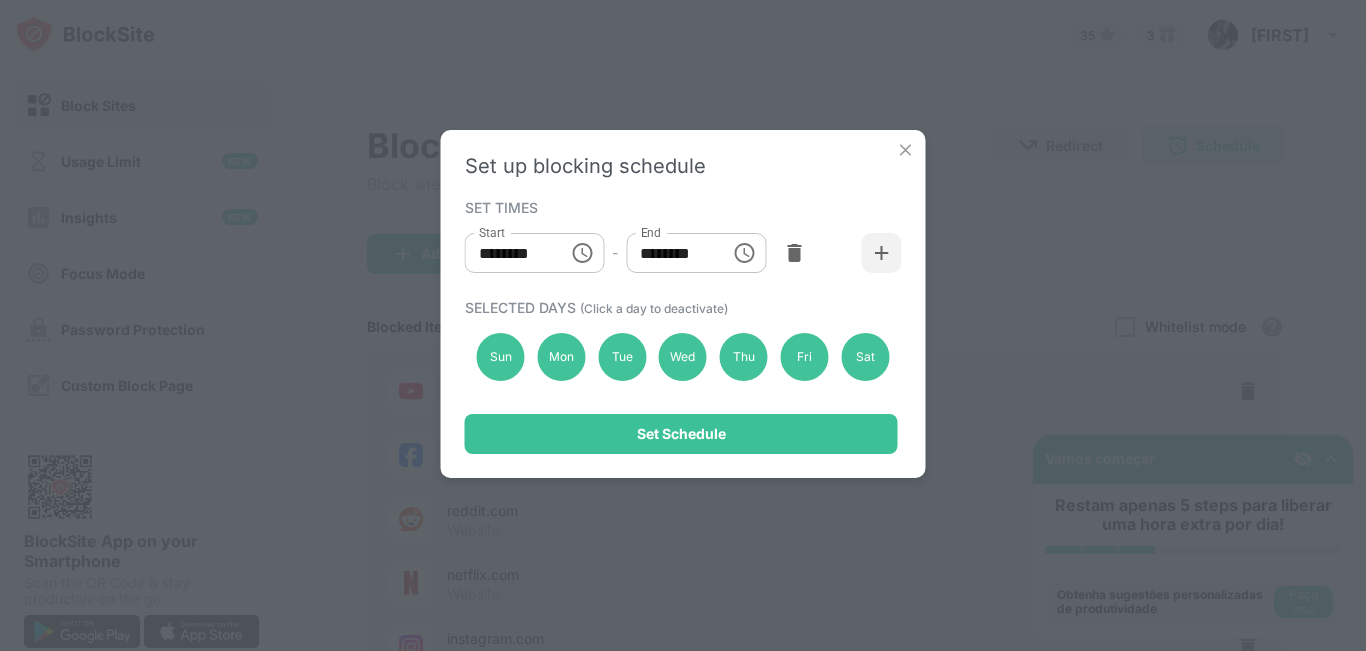 scroll, scrollTop: 42, scrollLeft: 0, axis: vertical 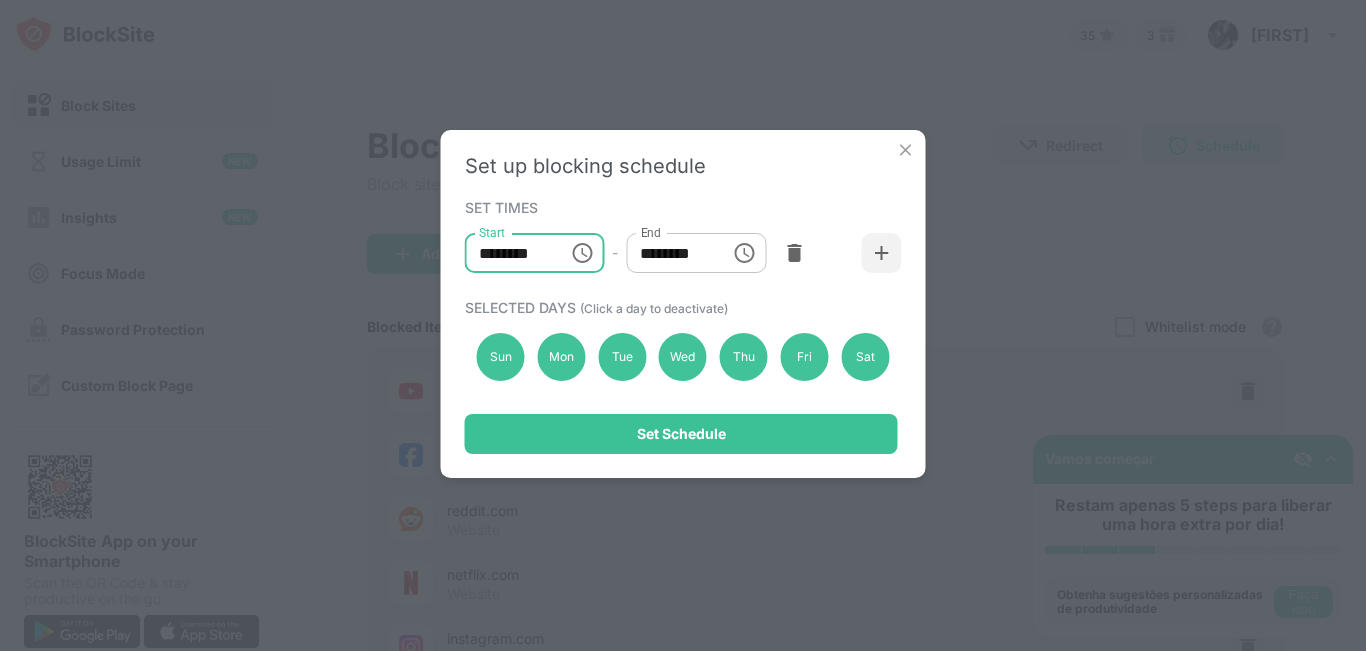 click on "********" at bounding box center [510, 253] 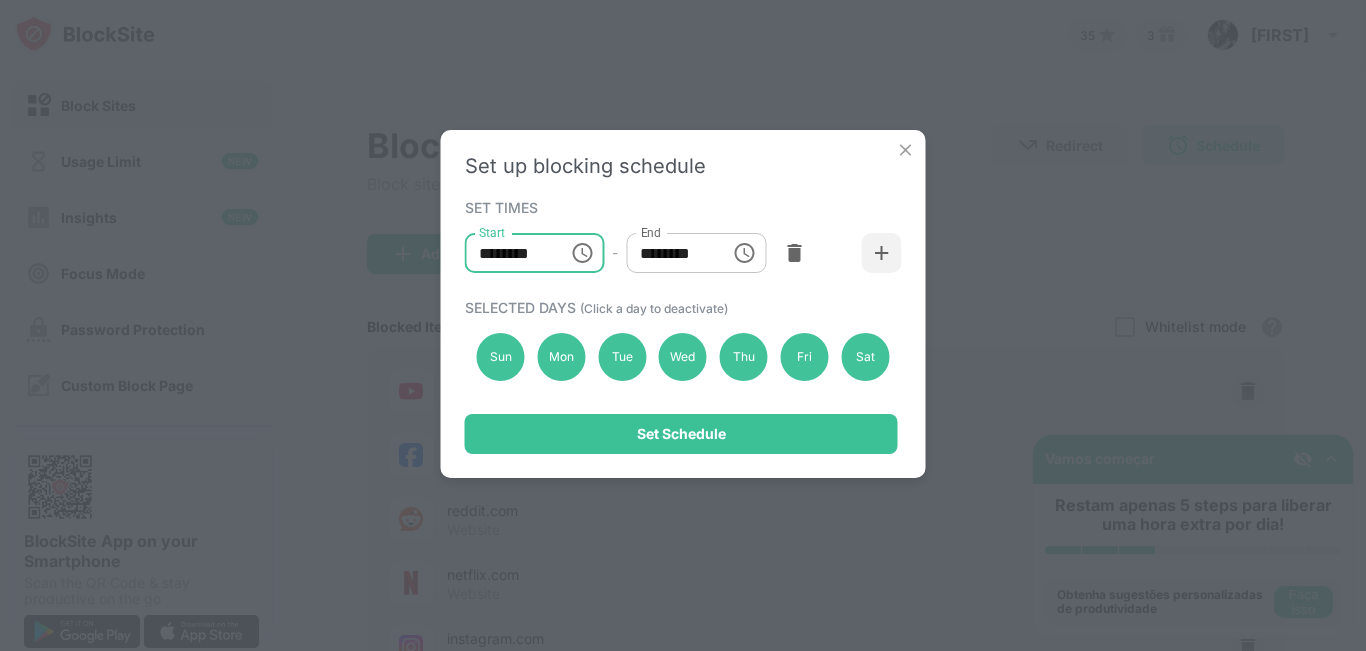 click on "********" at bounding box center (510, 253) 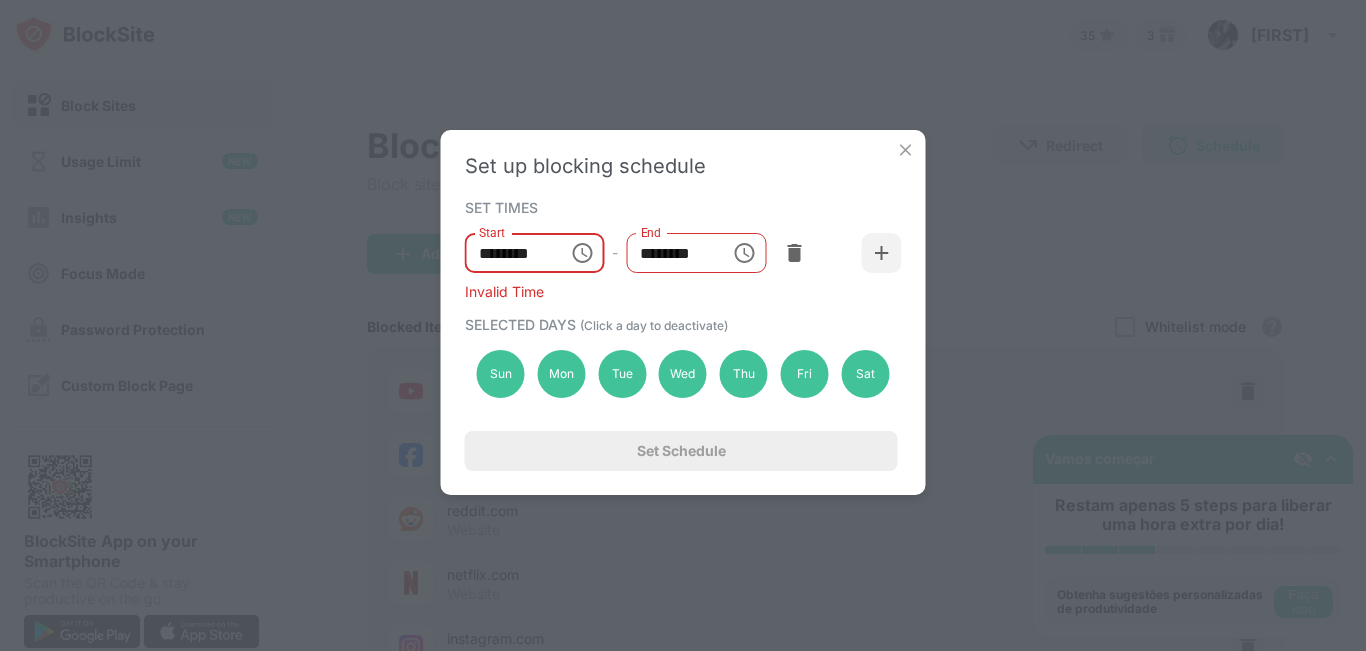 click at bounding box center [582, 253] 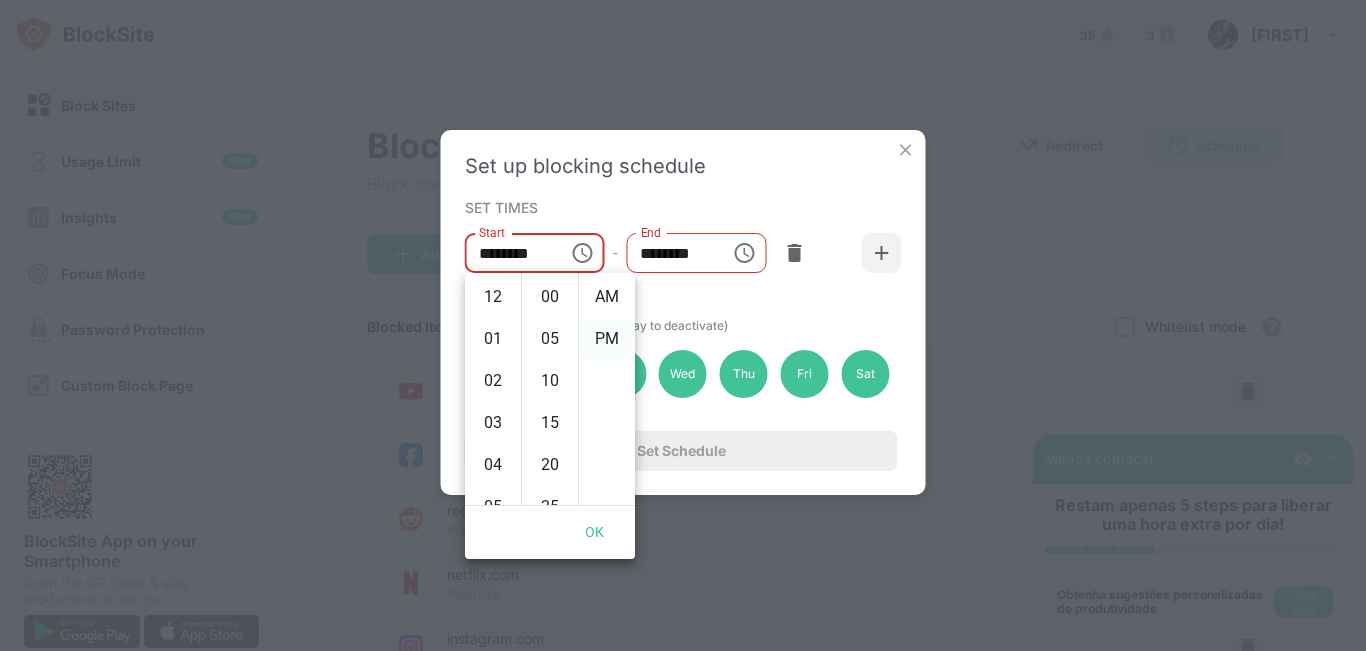click on "PM" at bounding box center [607, 339] 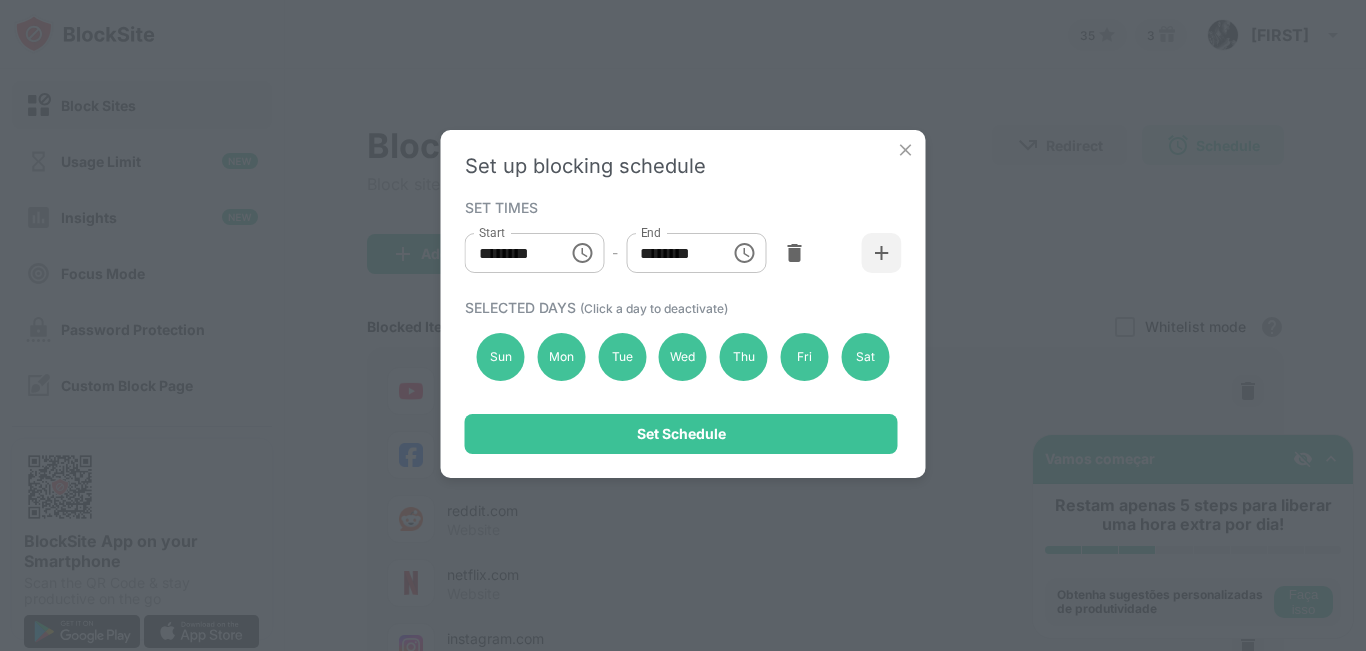 scroll, scrollTop: 42, scrollLeft: 0, axis: vertical 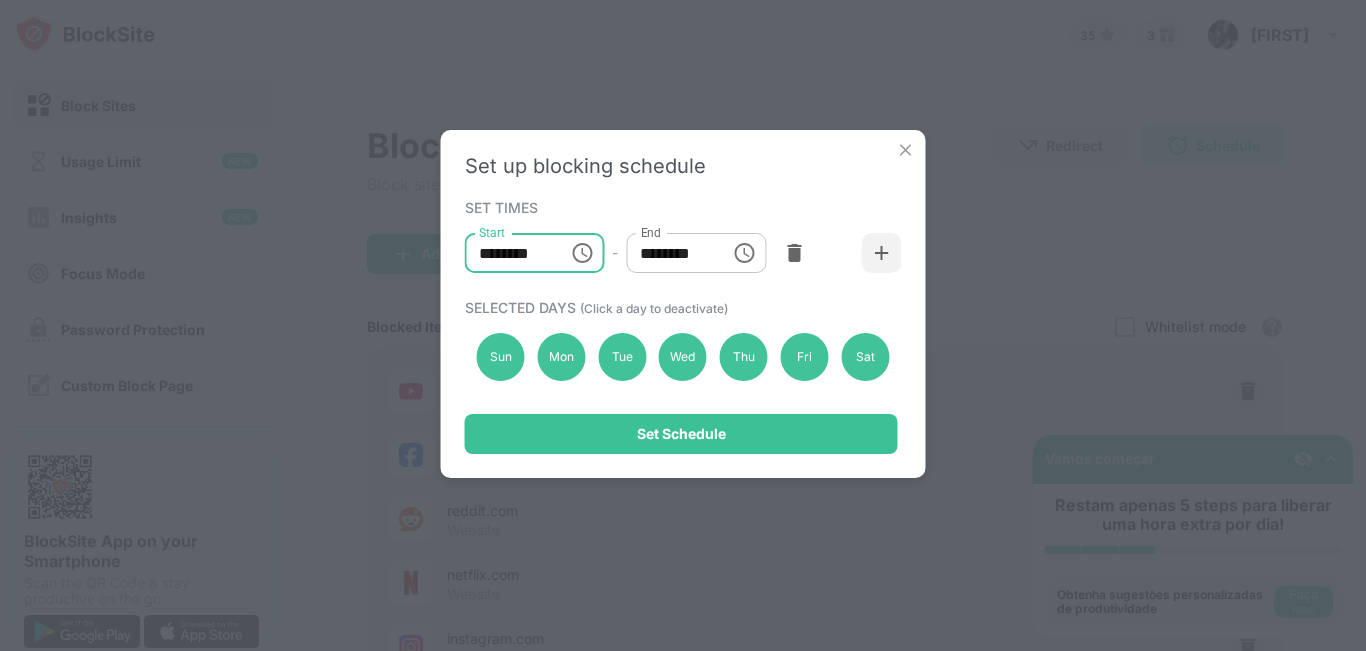 click on "********" at bounding box center [510, 253] 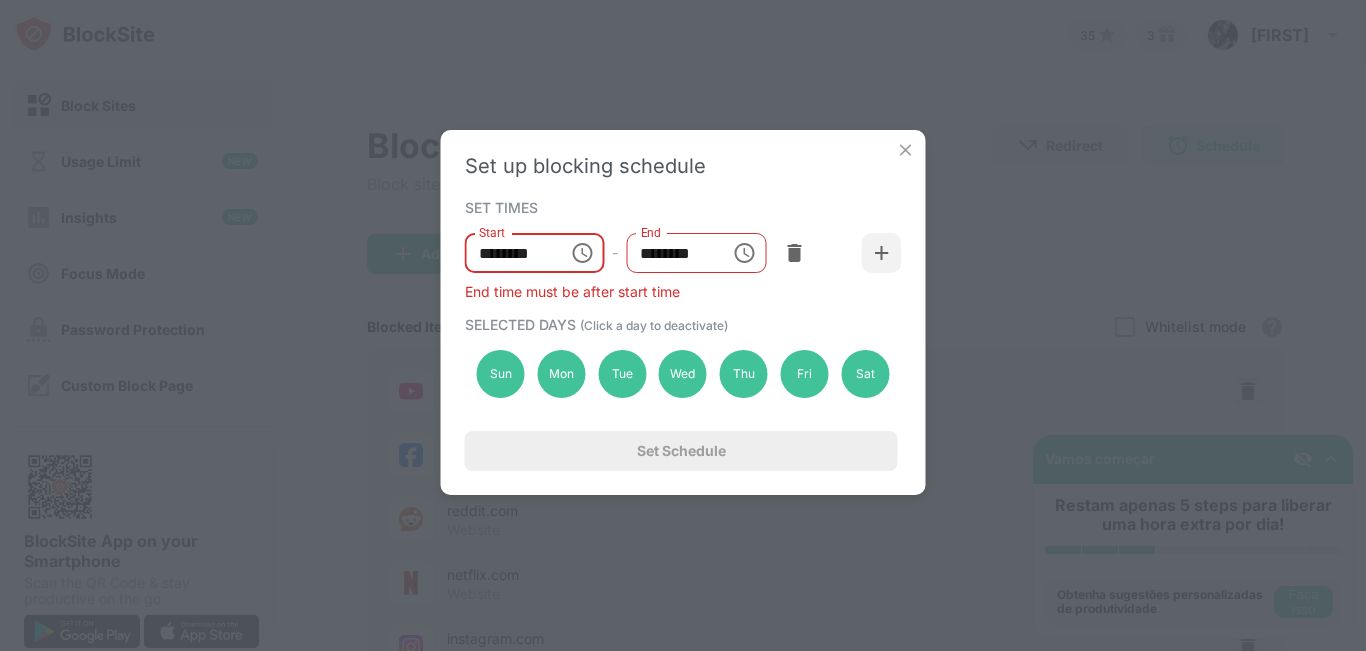 click on "End time must be after start time" at bounding box center [683, 291] 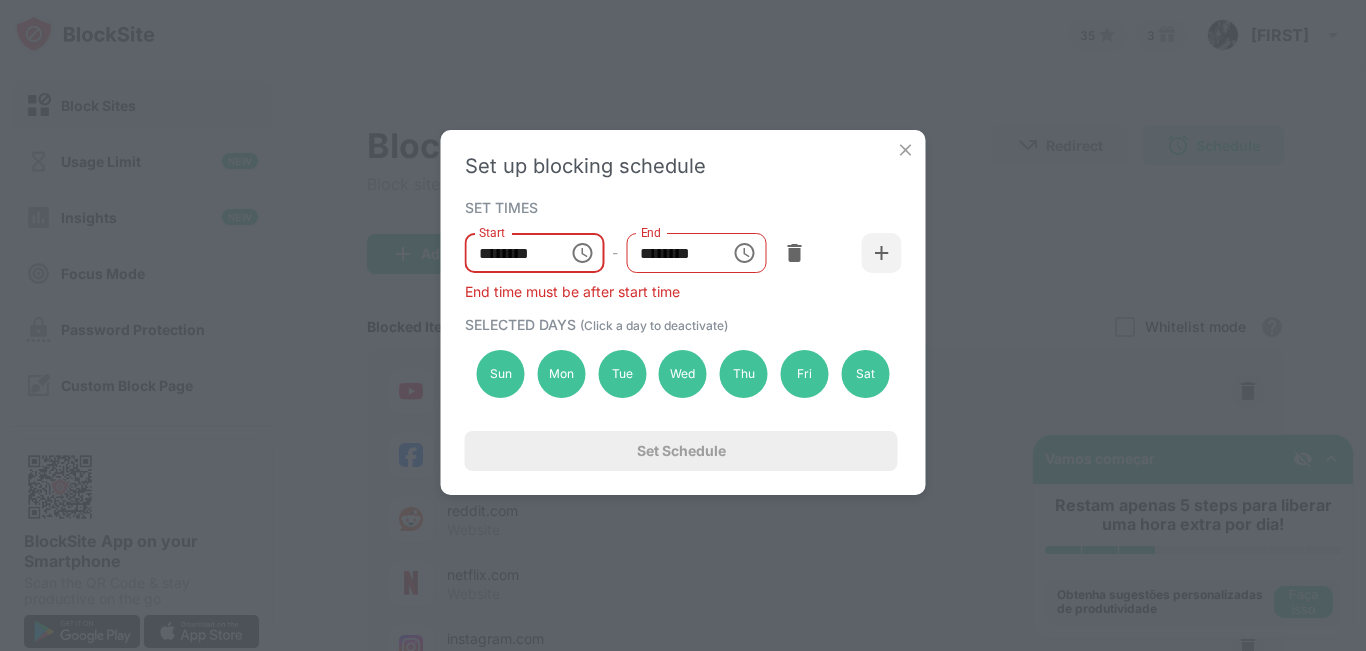 click on "********" at bounding box center (510, 253) 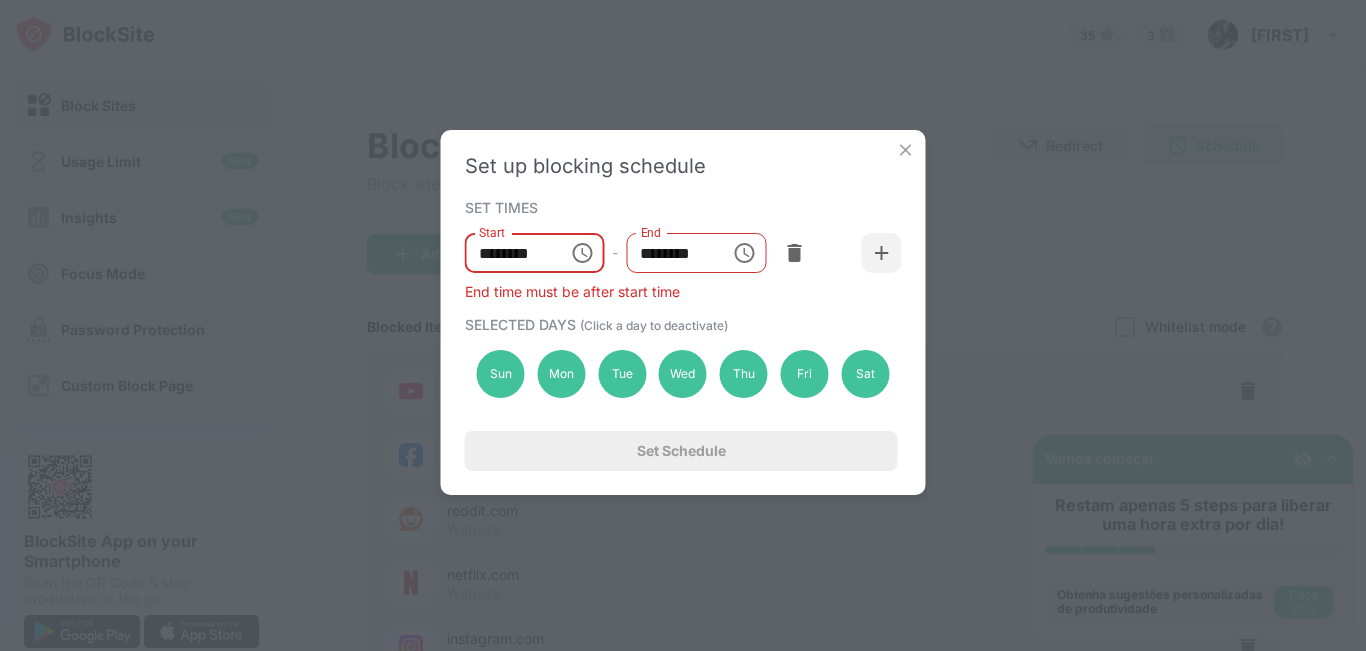 click on "********" at bounding box center (510, 253) 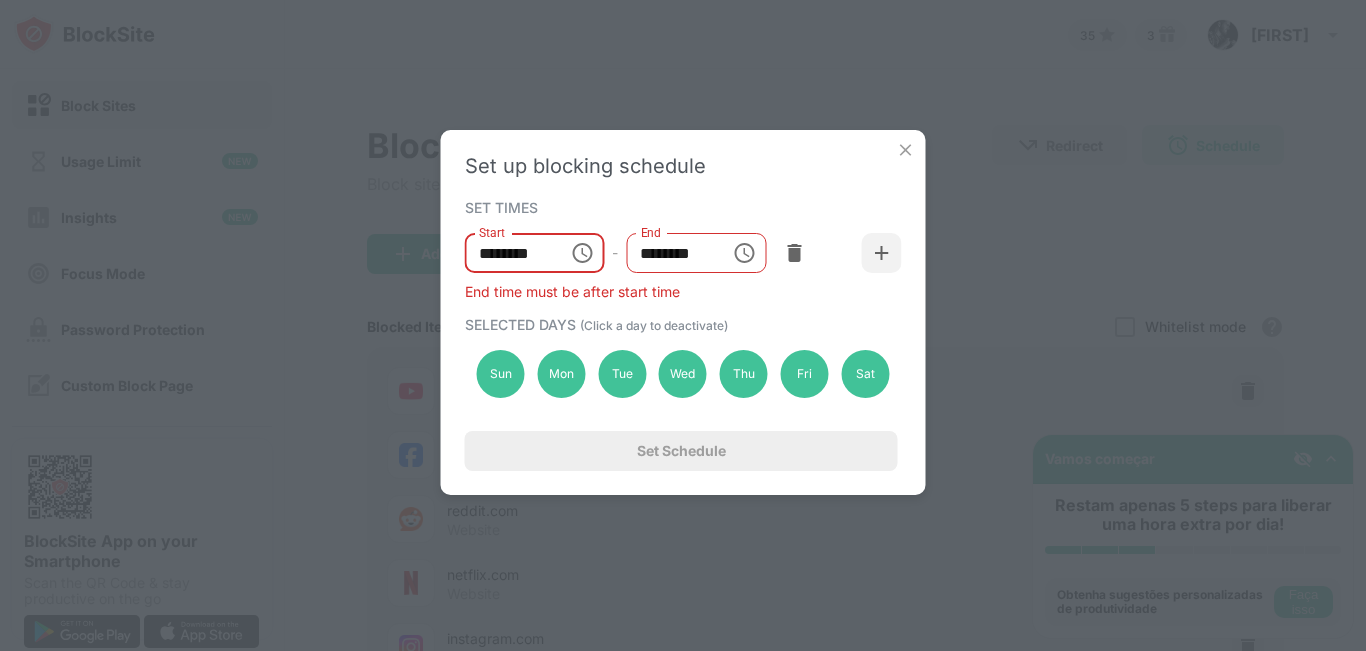 click on "********" at bounding box center [510, 253] 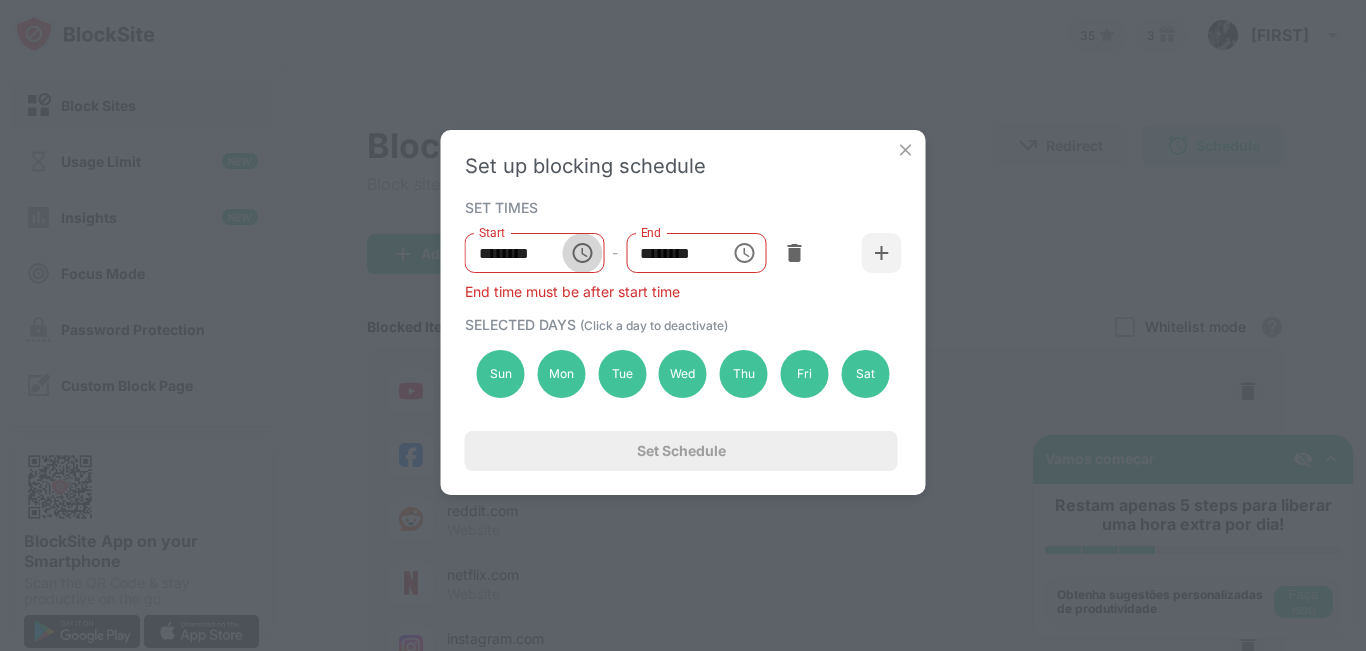 click at bounding box center [582, 253] 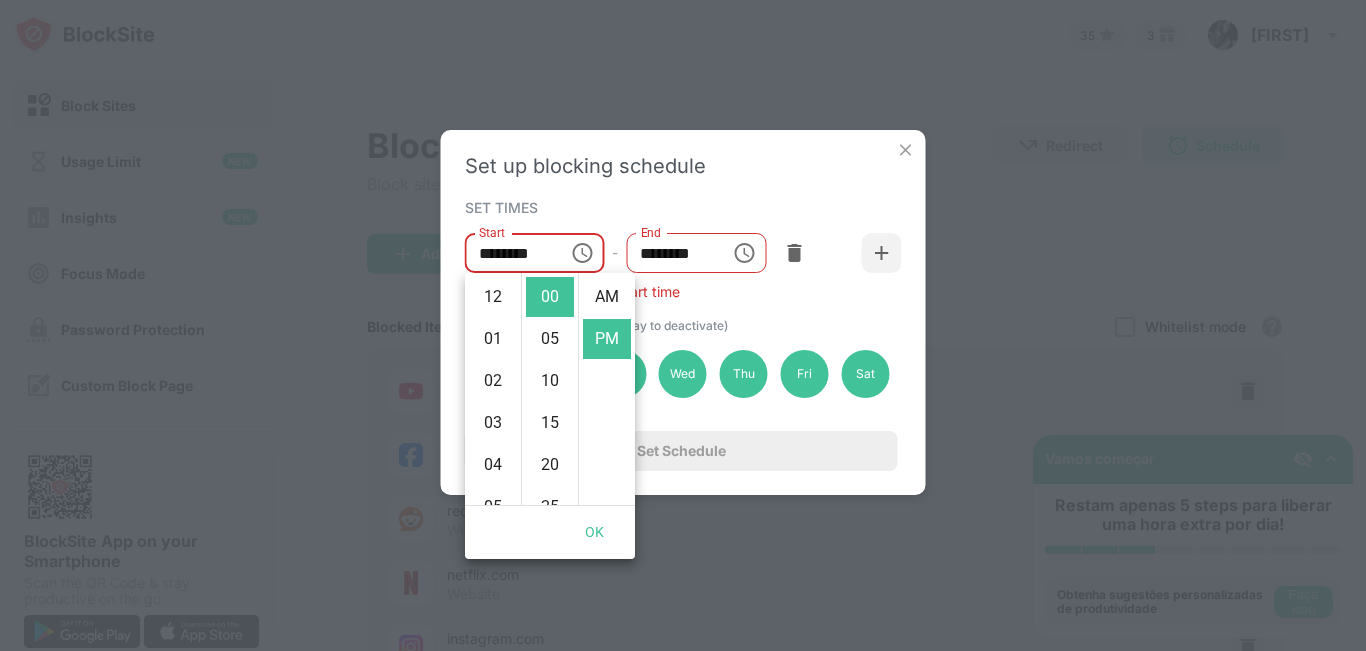 scroll, scrollTop: 336, scrollLeft: 0, axis: vertical 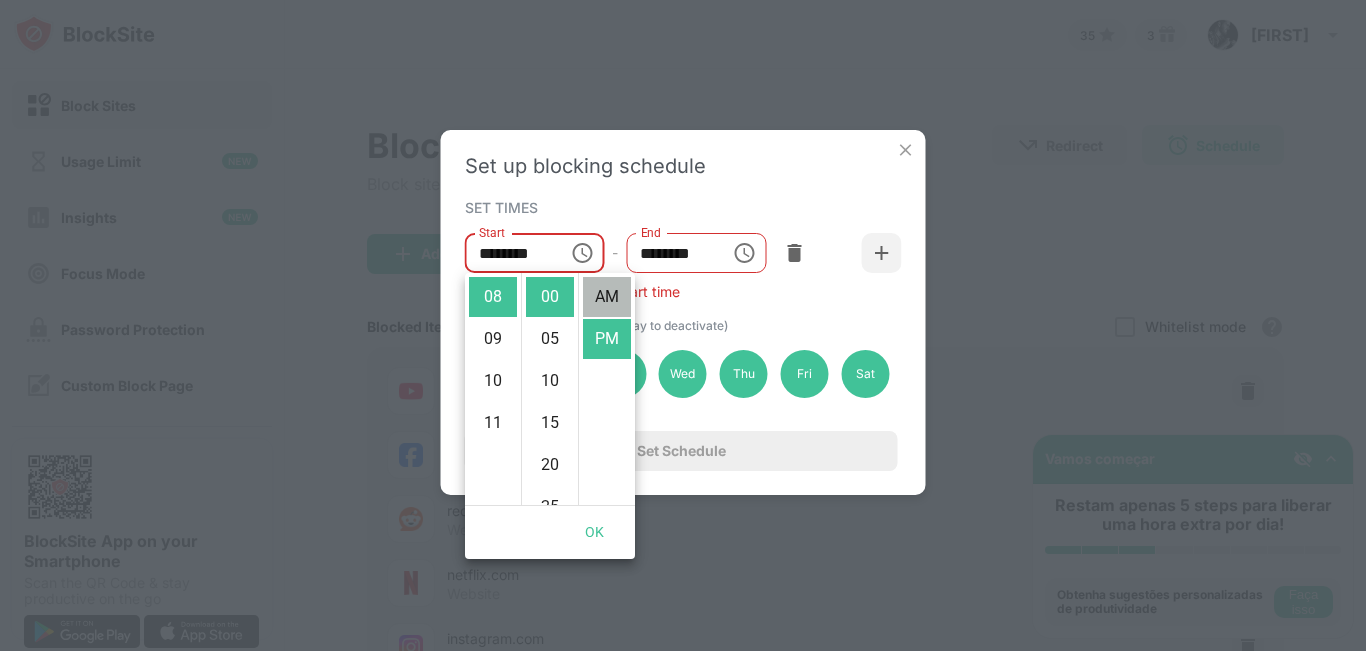 click on "AM" at bounding box center [607, 297] 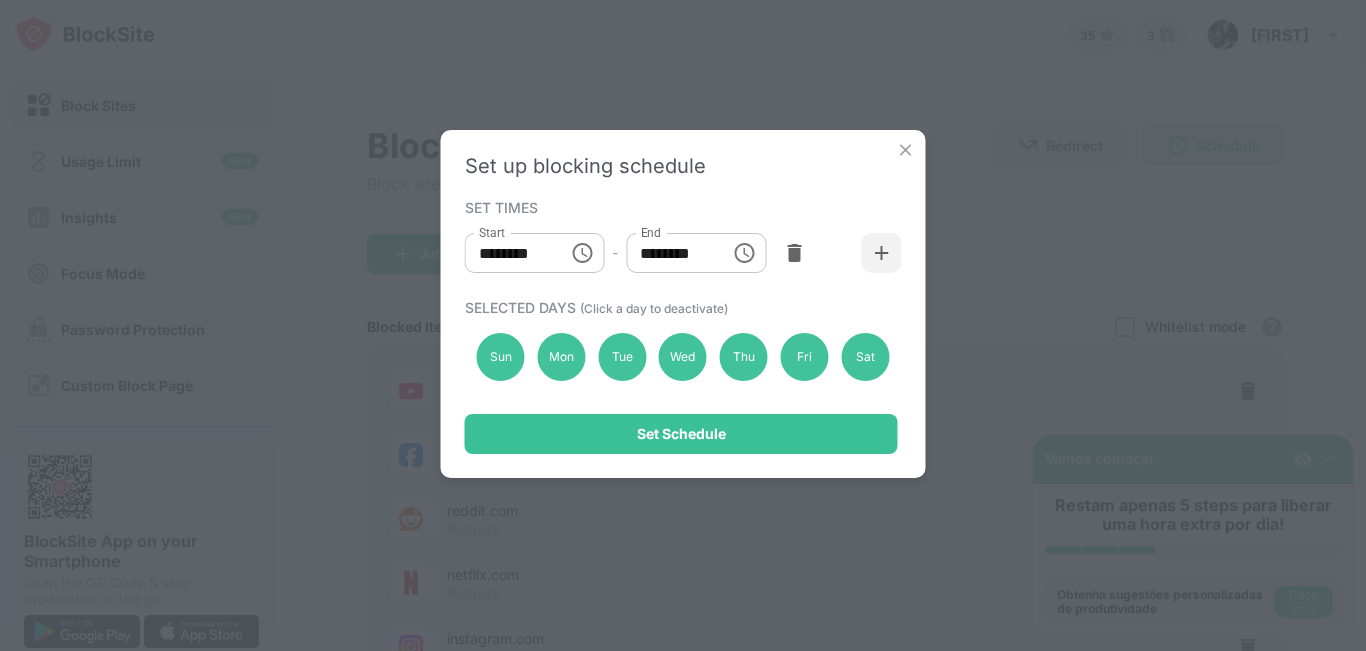 click on "********" at bounding box center (510, 253) 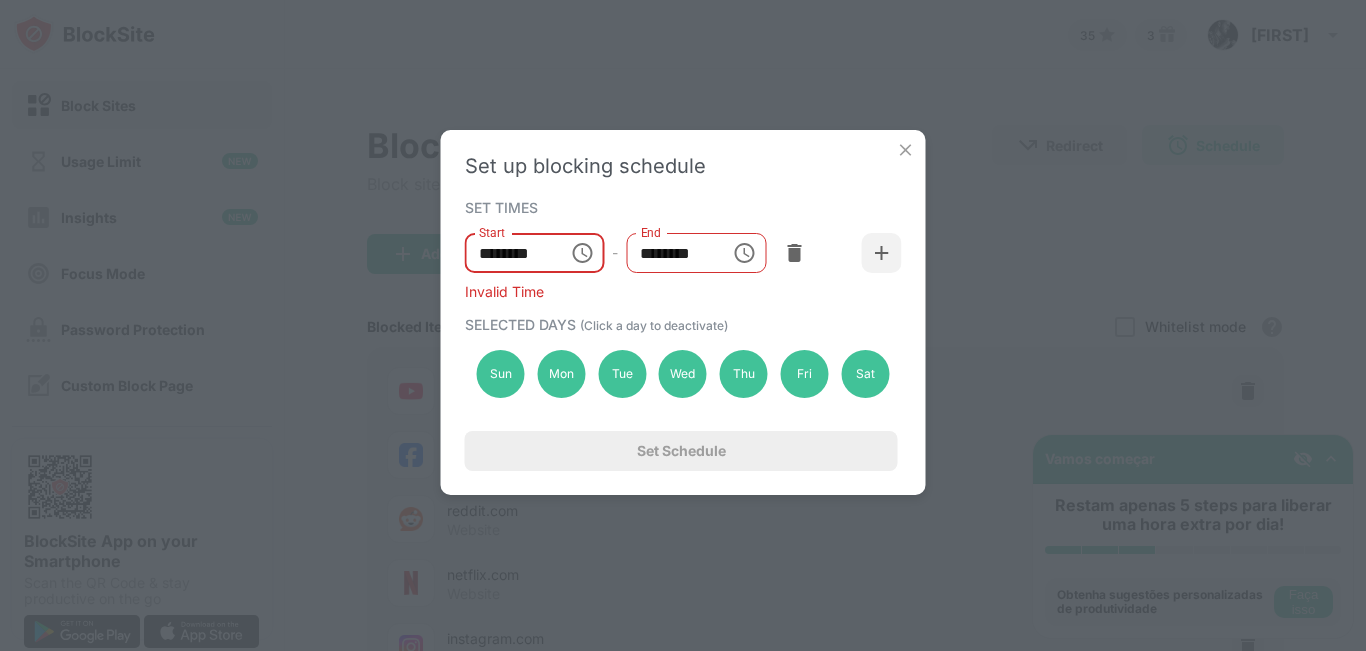 click on "********" at bounding box center [510, 253] 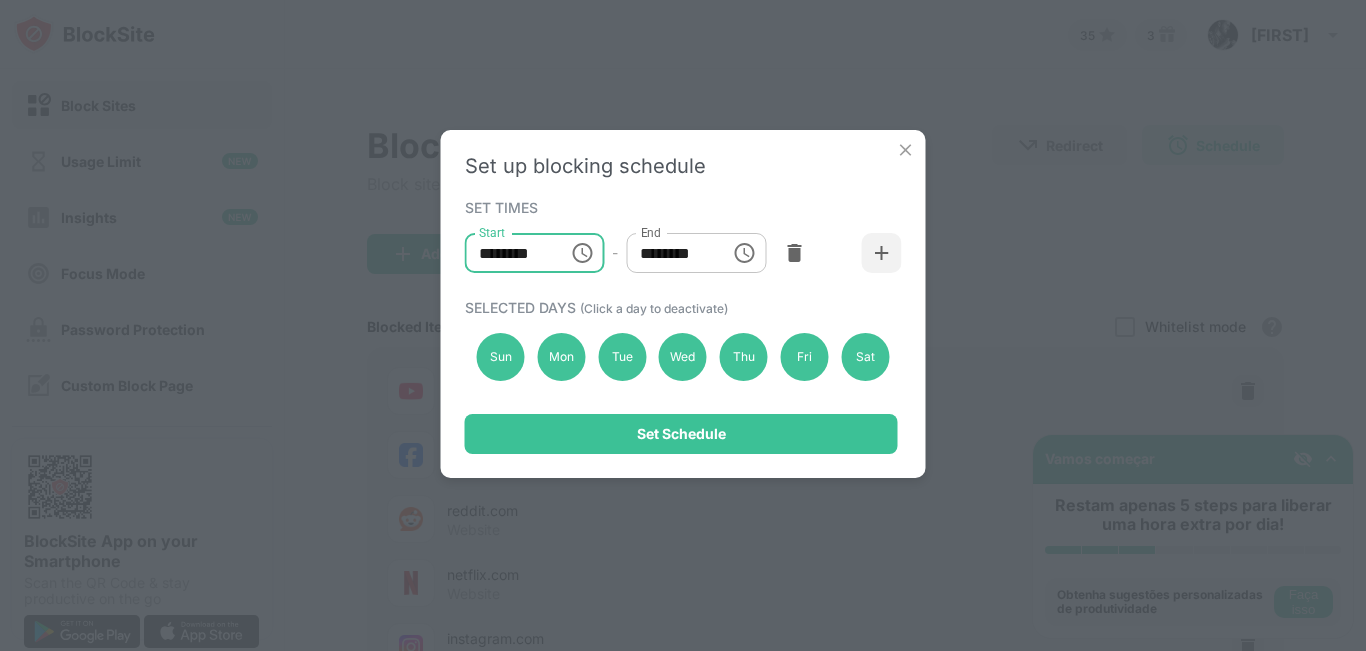 type on "********" 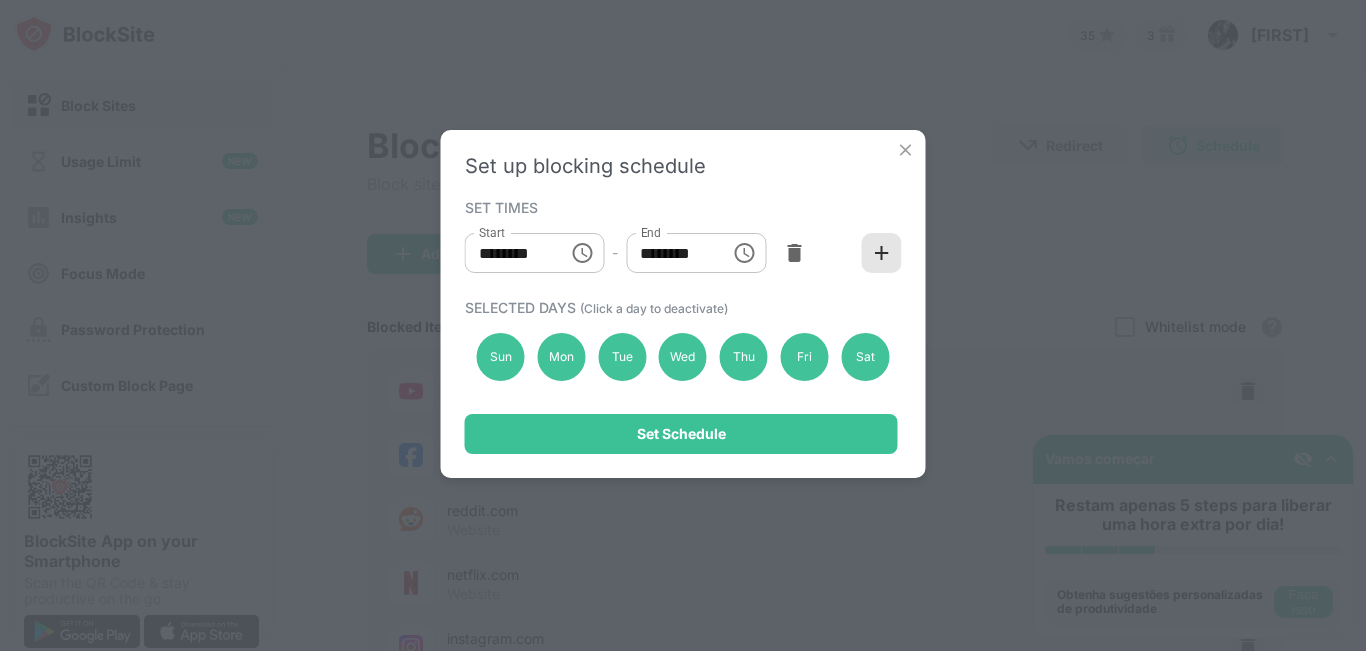 click at bounding box center (882, 253) 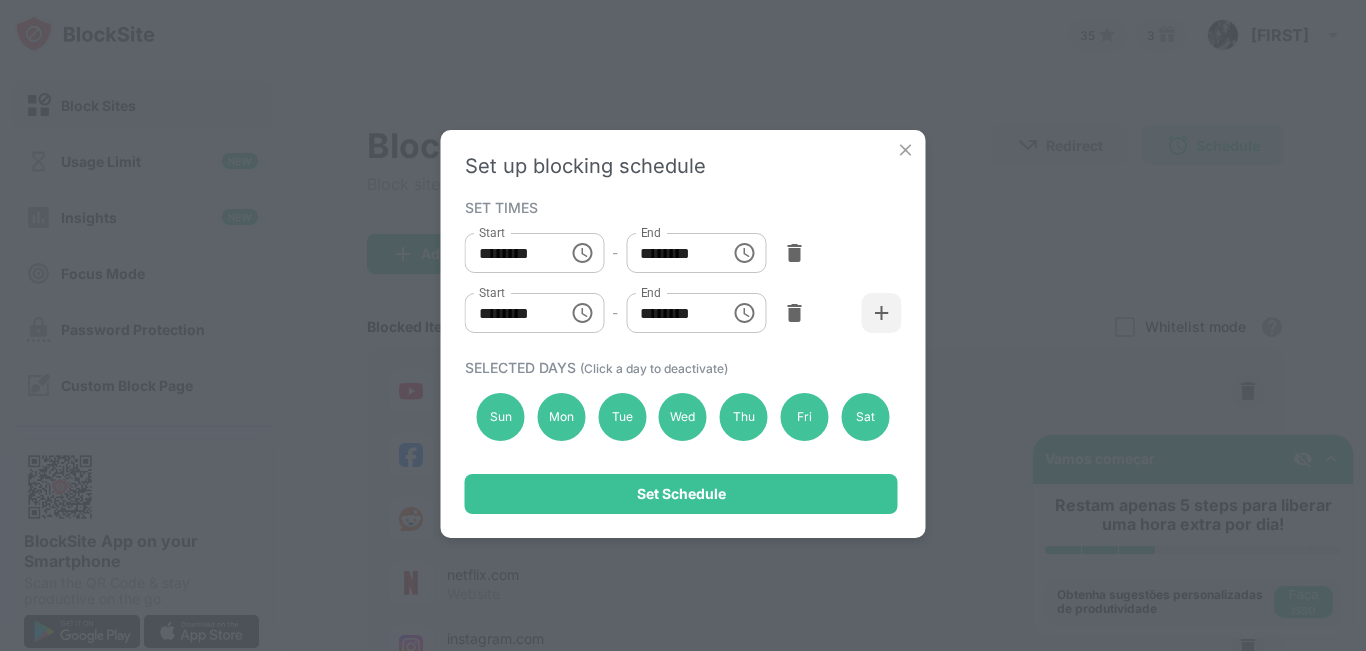 click on "********" at bounding box center (510, 313) 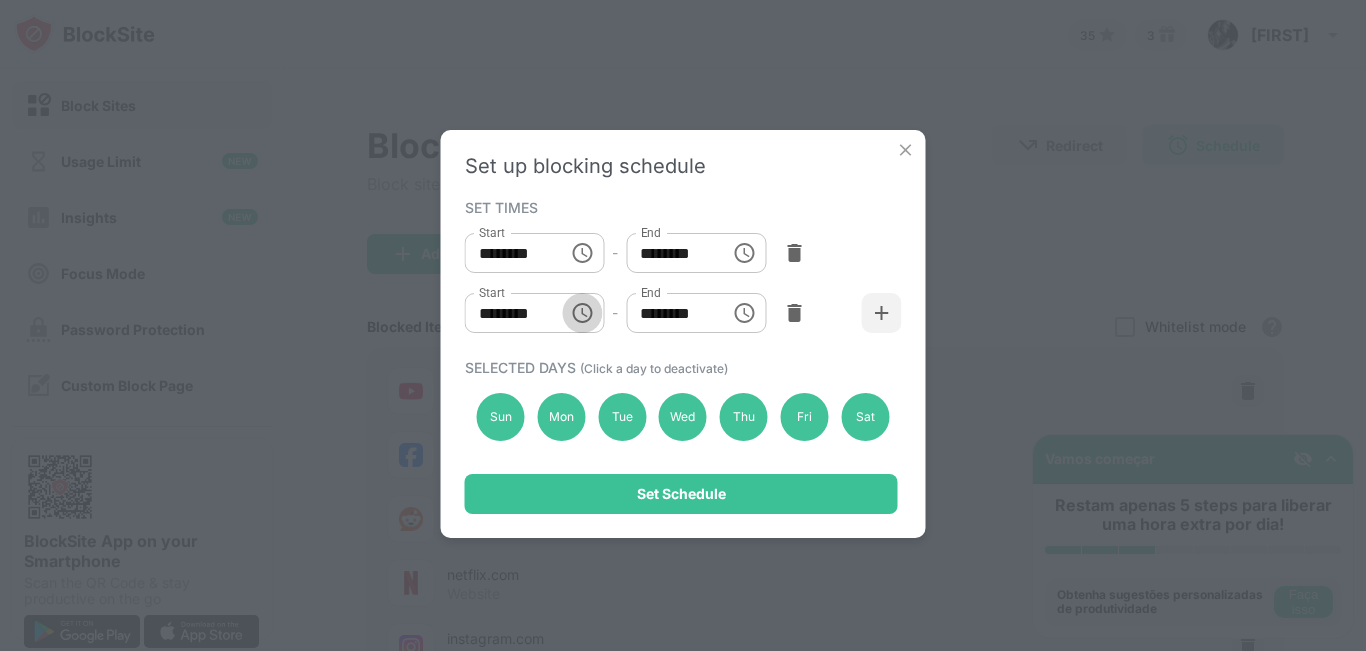 click at bounding box center (582, 313) 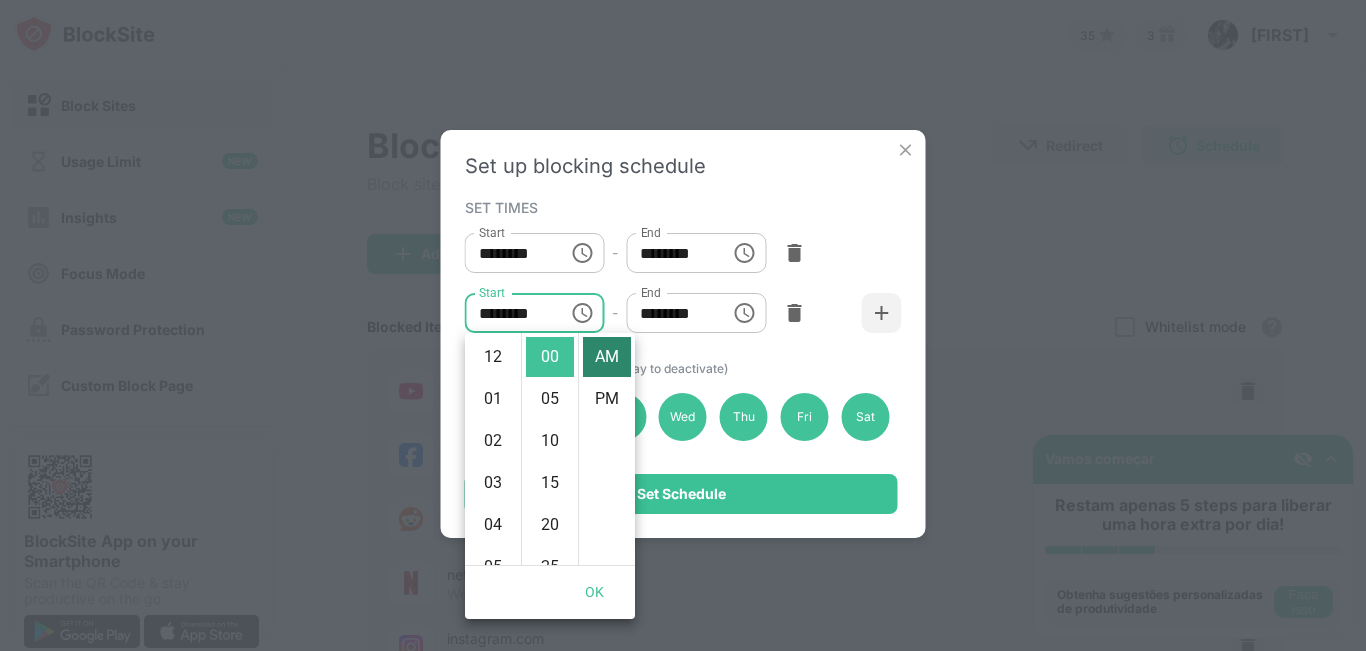 scroll, scrollTop: 420, scrollLeft: 0, axis: vertical 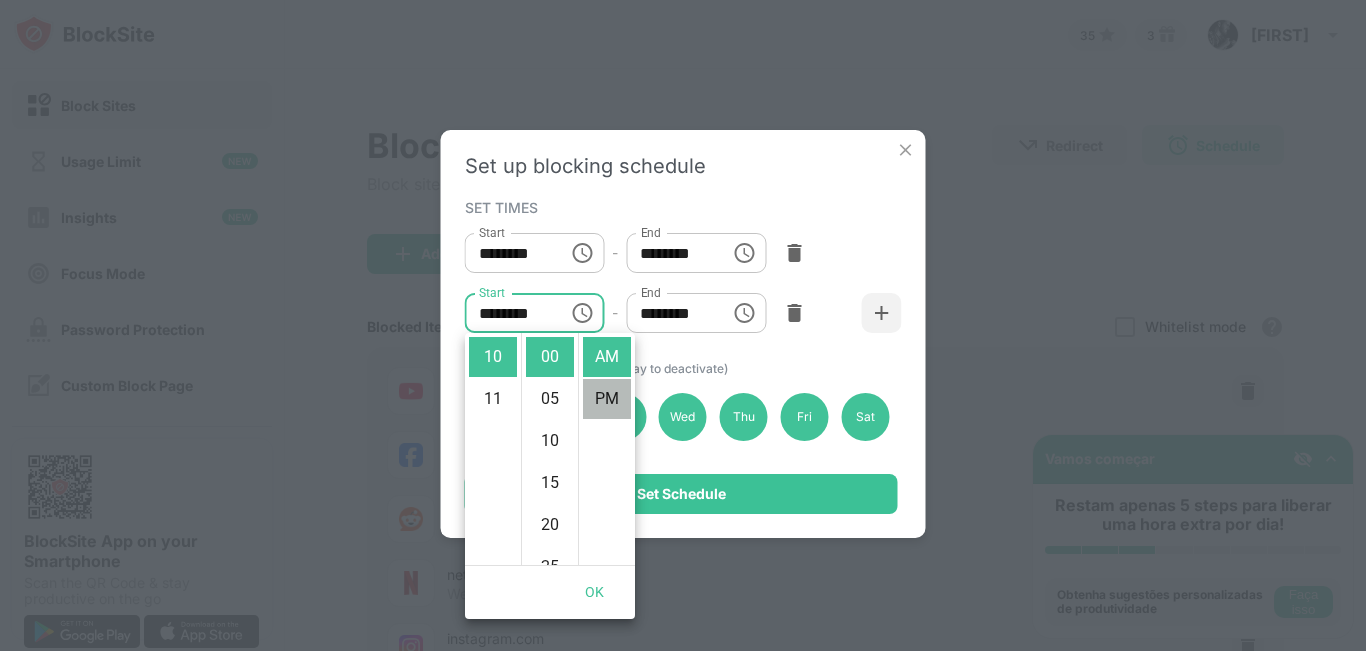 click on "PM" at bounding box center (607, 399) 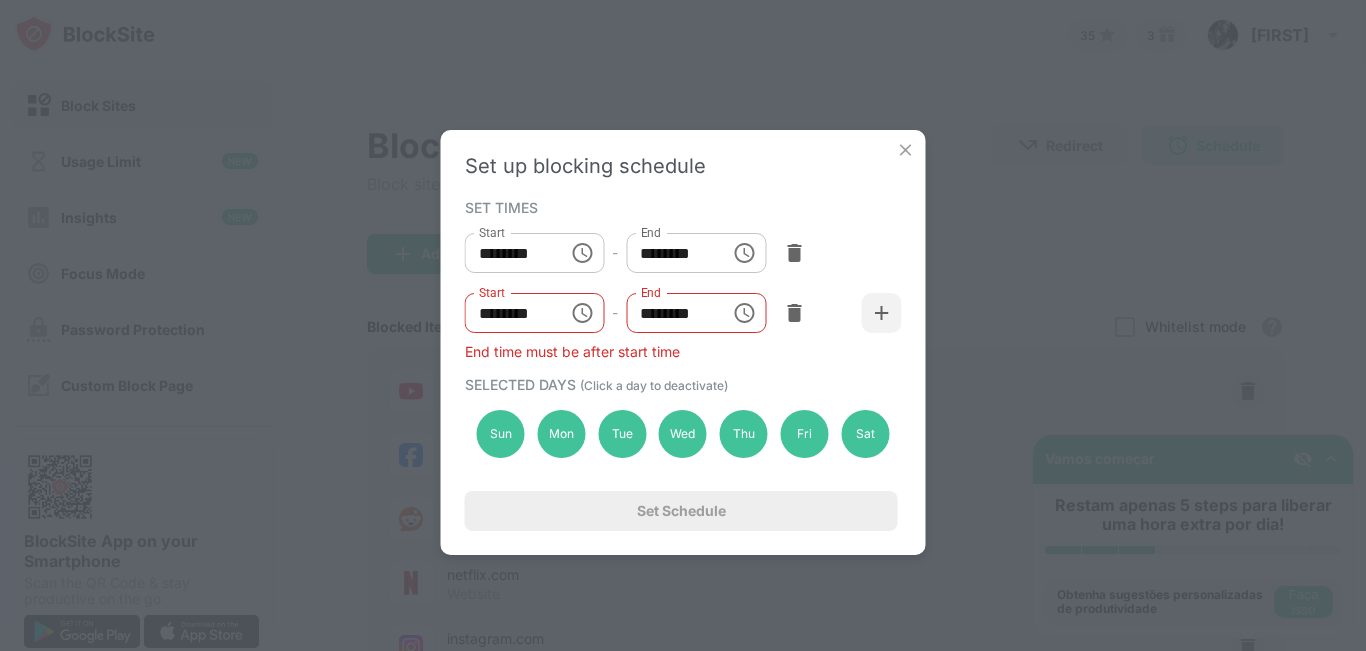 scroll, scrollTop: 42, scrollLeft: 0, axis: vertical 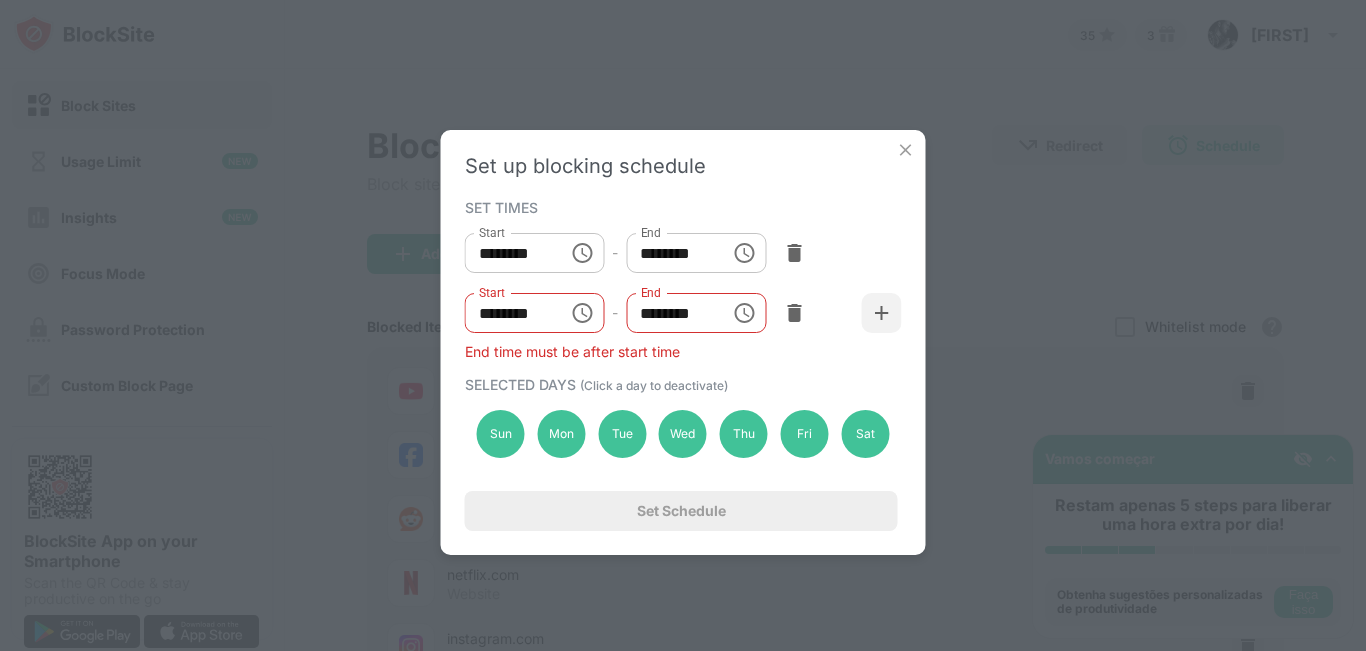 click on "********" at bounding box center (510, 313) 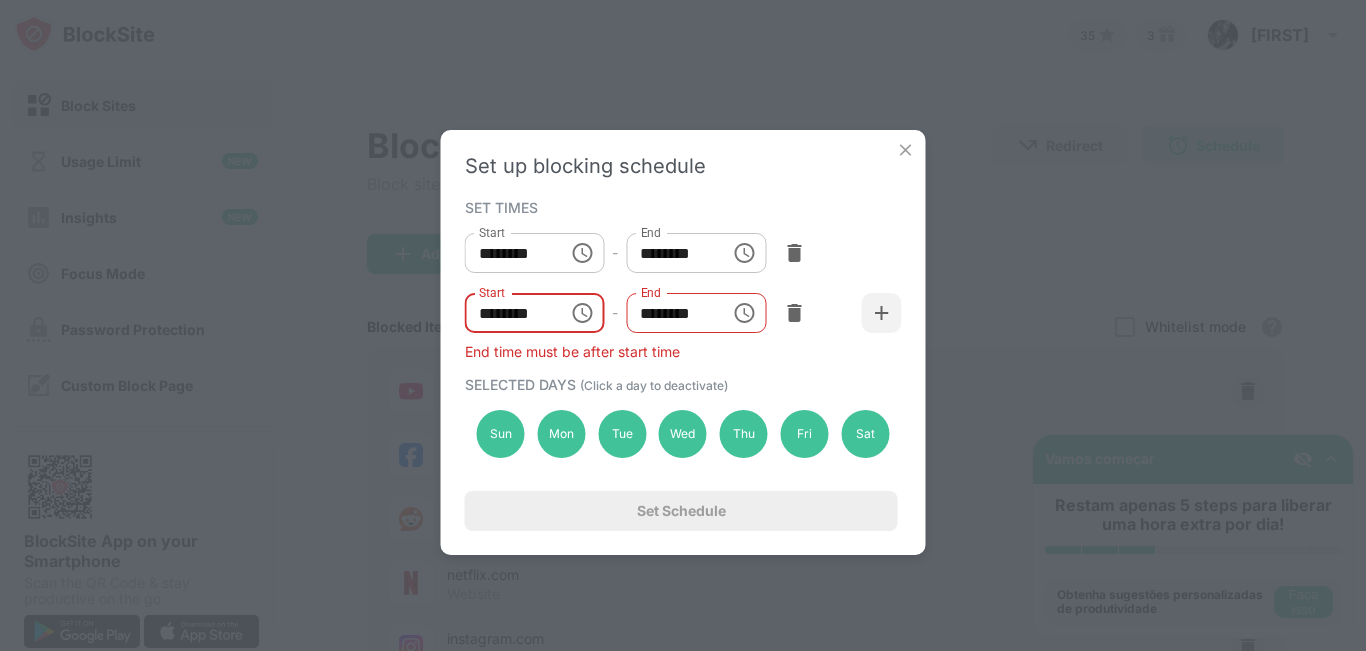 click on "********" at bounding box center [510, 313] 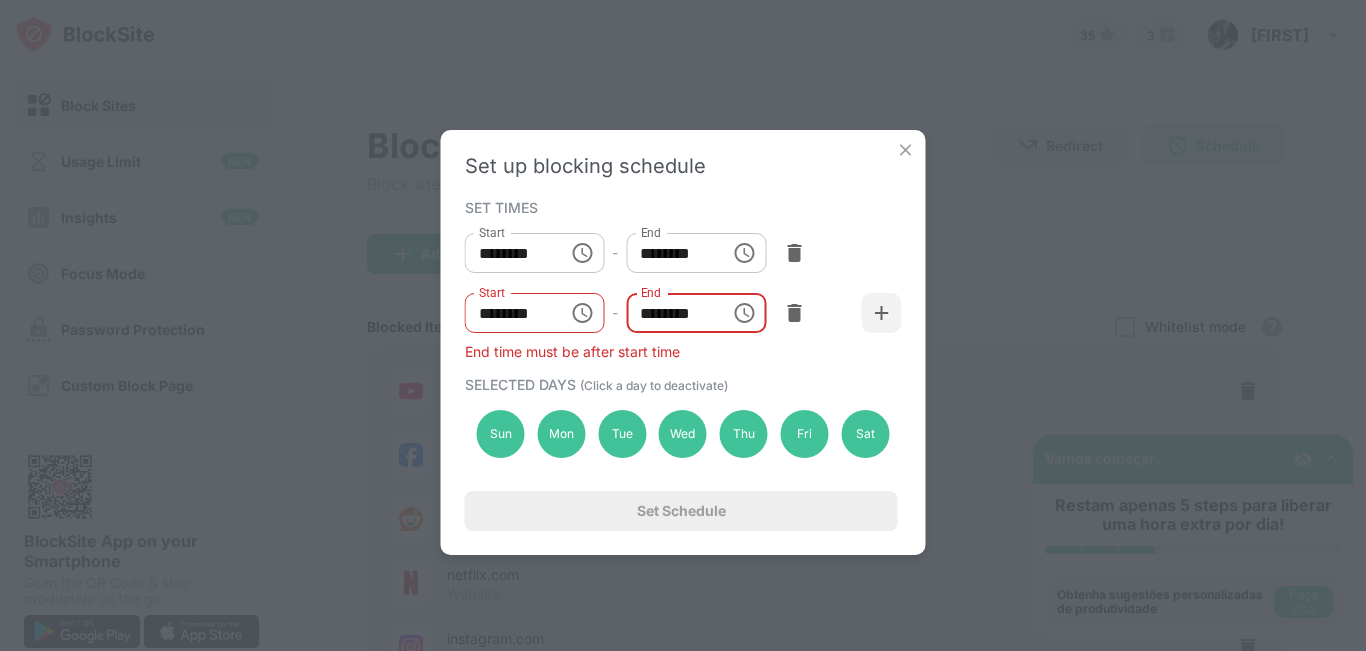 click on "********" at bounding box center (671, 313) 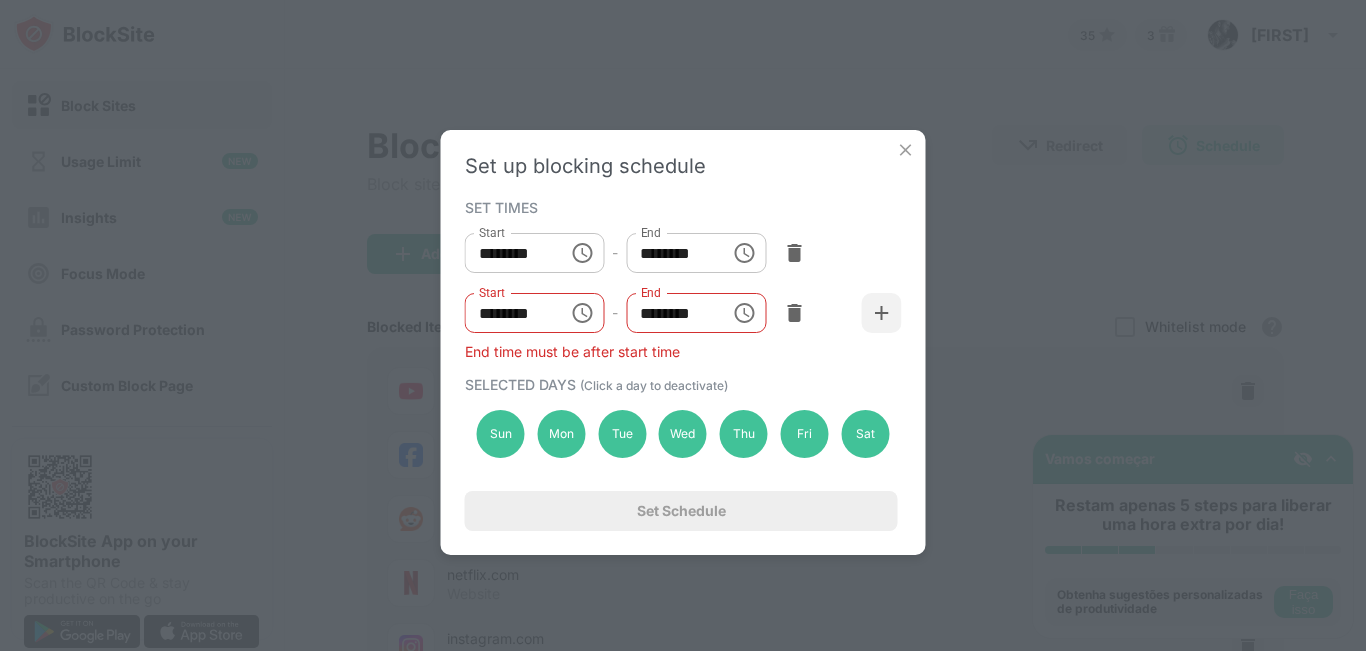 click on "End time must be after start time" at bounding box center [683, 283] 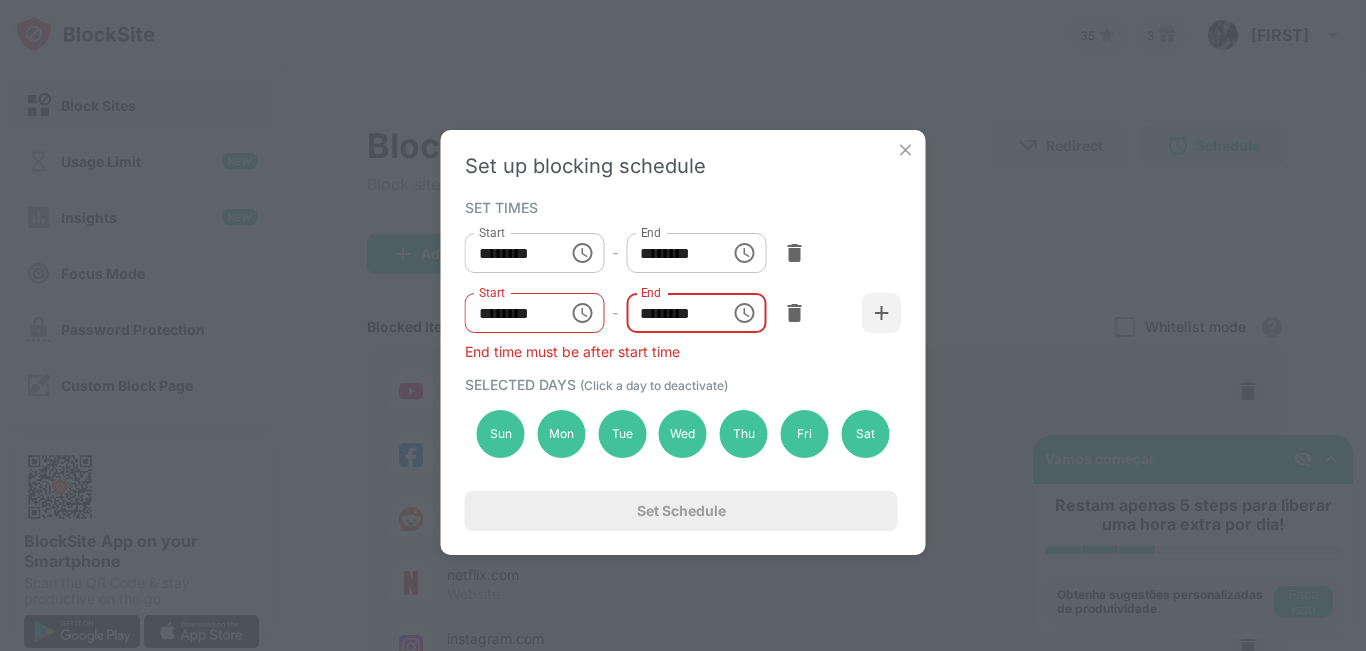 click on "********" at bounding box center (671, 313) 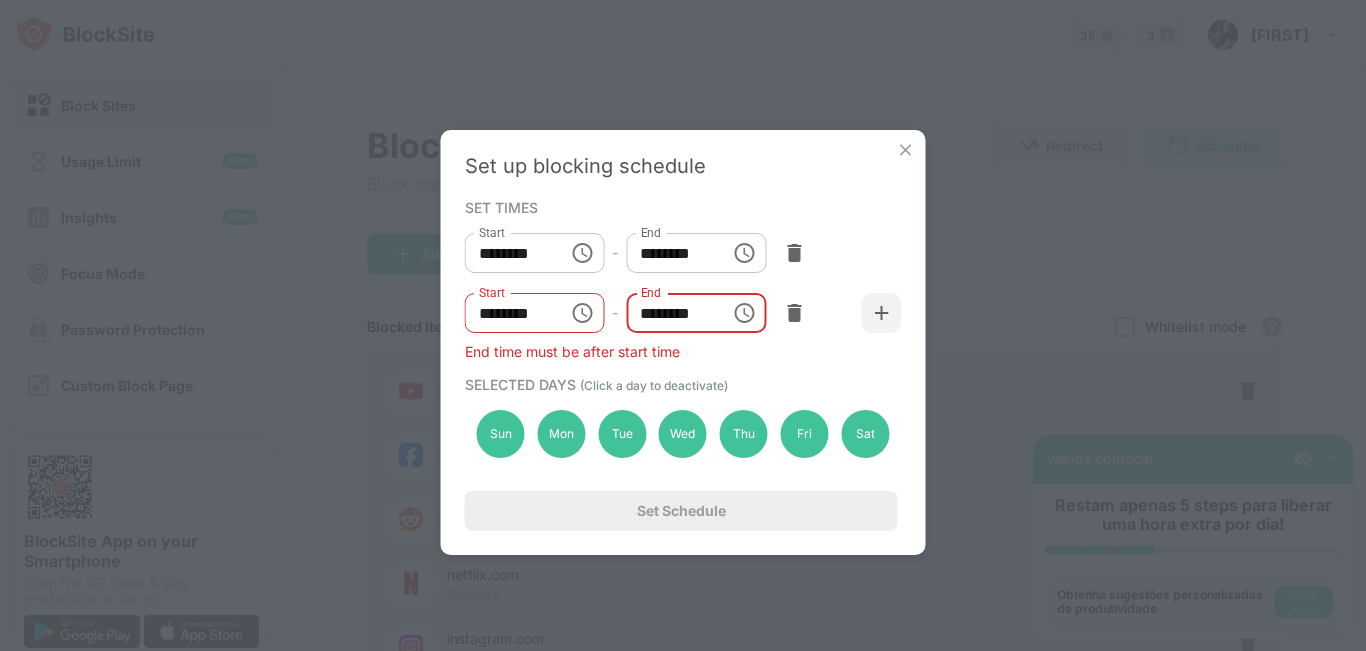 click at bounding box center (744, 313) 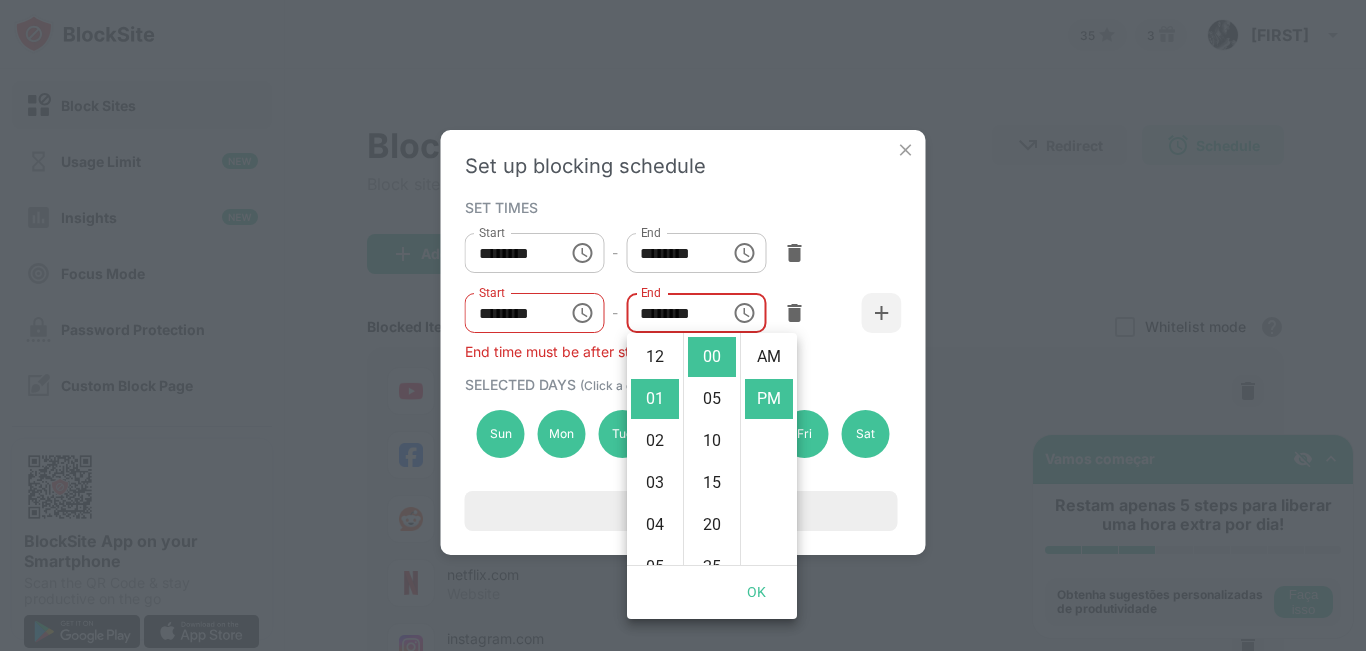 scroll, scrollTop: 42, scrollLeft: 0, axis: vertical 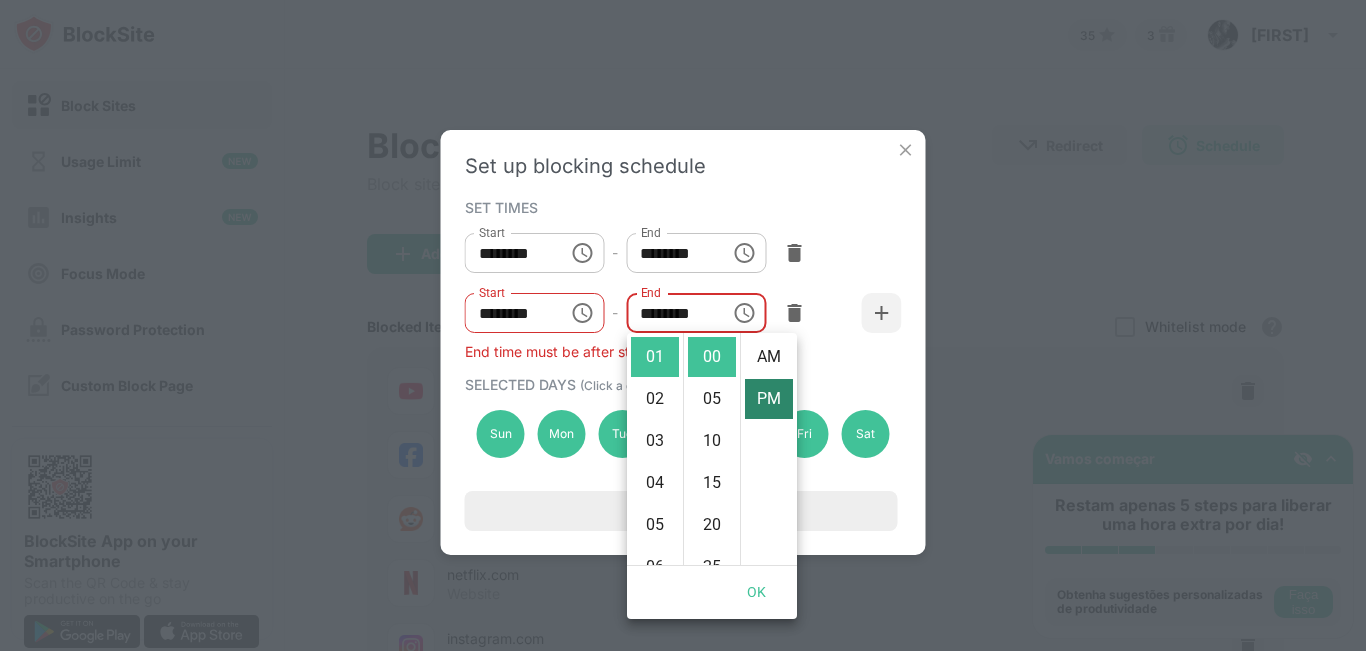 click on "AM" at bounding box center [769, 357] 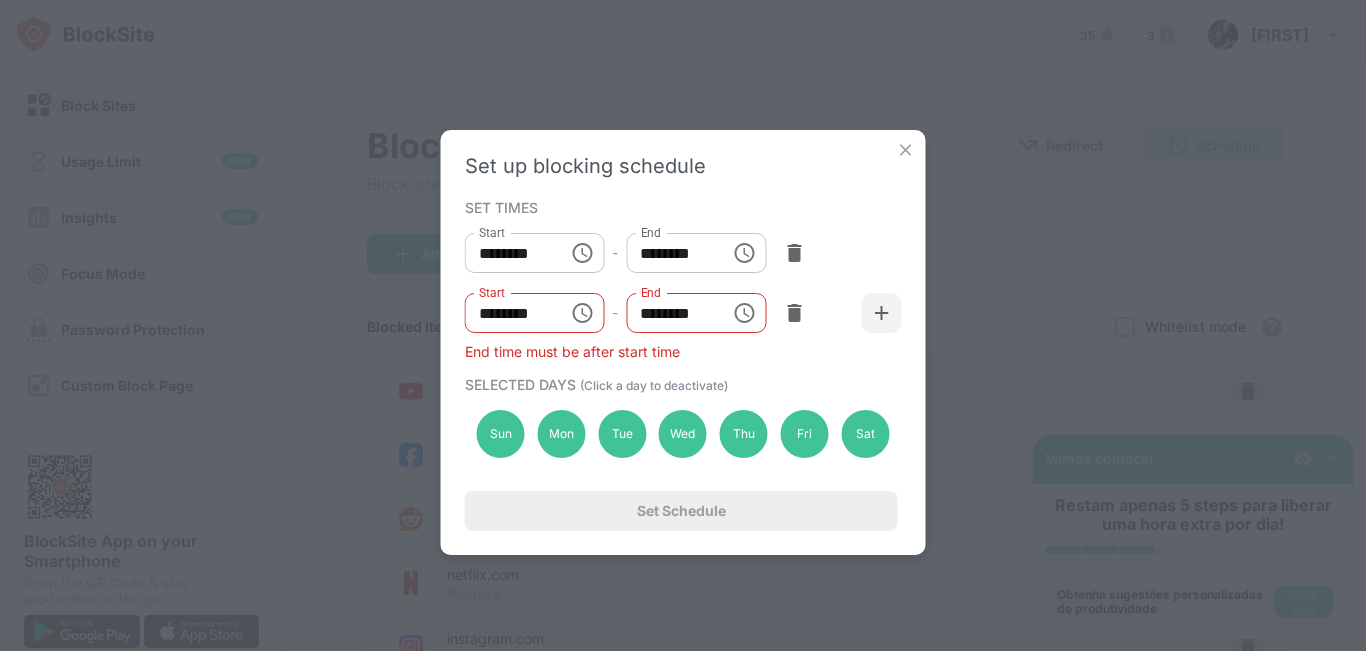 click on "Set up blocking schedule SET TIMES Start ******** Start - End ******** End Start ******** Start - End ******** End End time must be after start time SELECTED DAYS   (Click a day to deactivate) Sun Mon Tue Wed Thu Fri Sat Set Schedule" at bounding box center (683, 342) 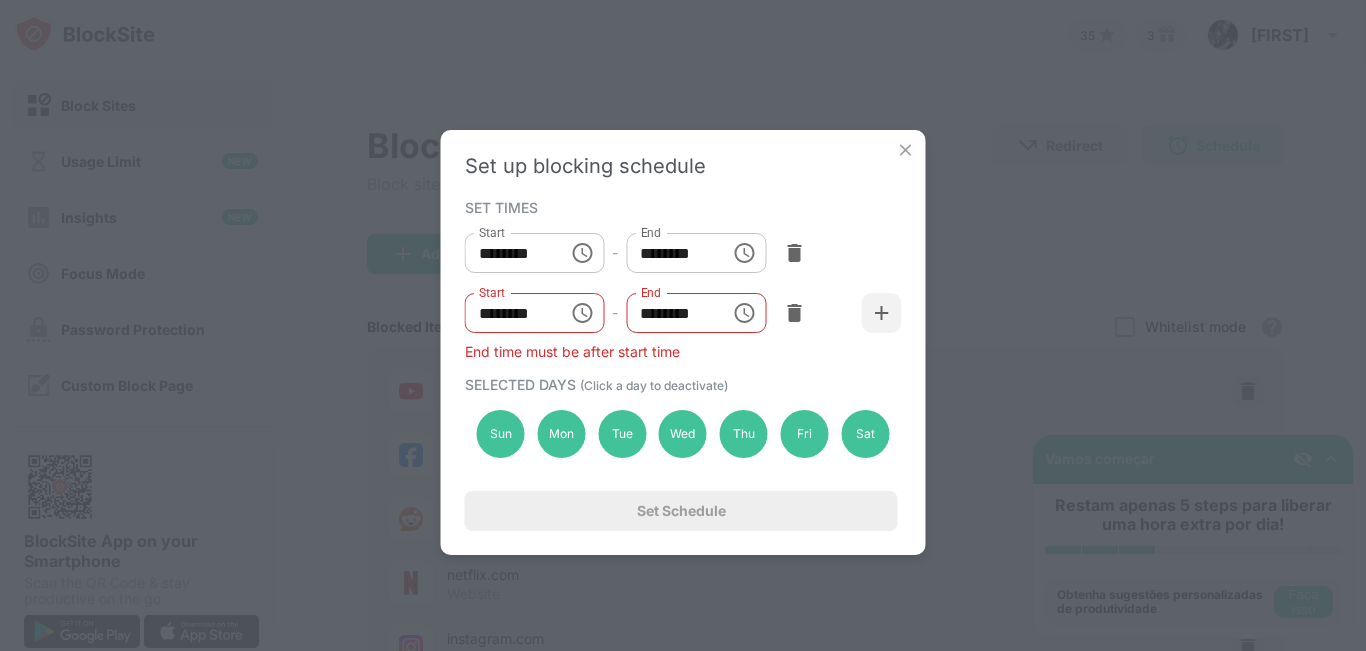 click on "********" at bounding box center [671, 313] 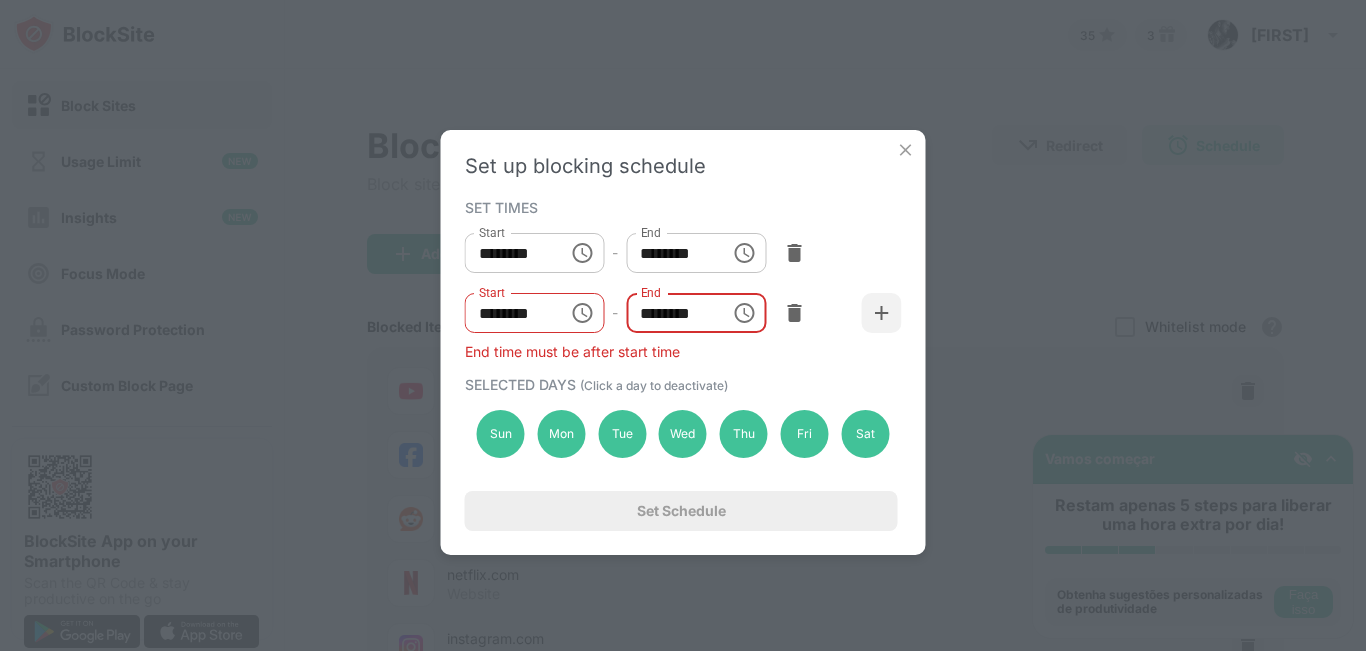 click on "********" at bounding box center [671, 313] 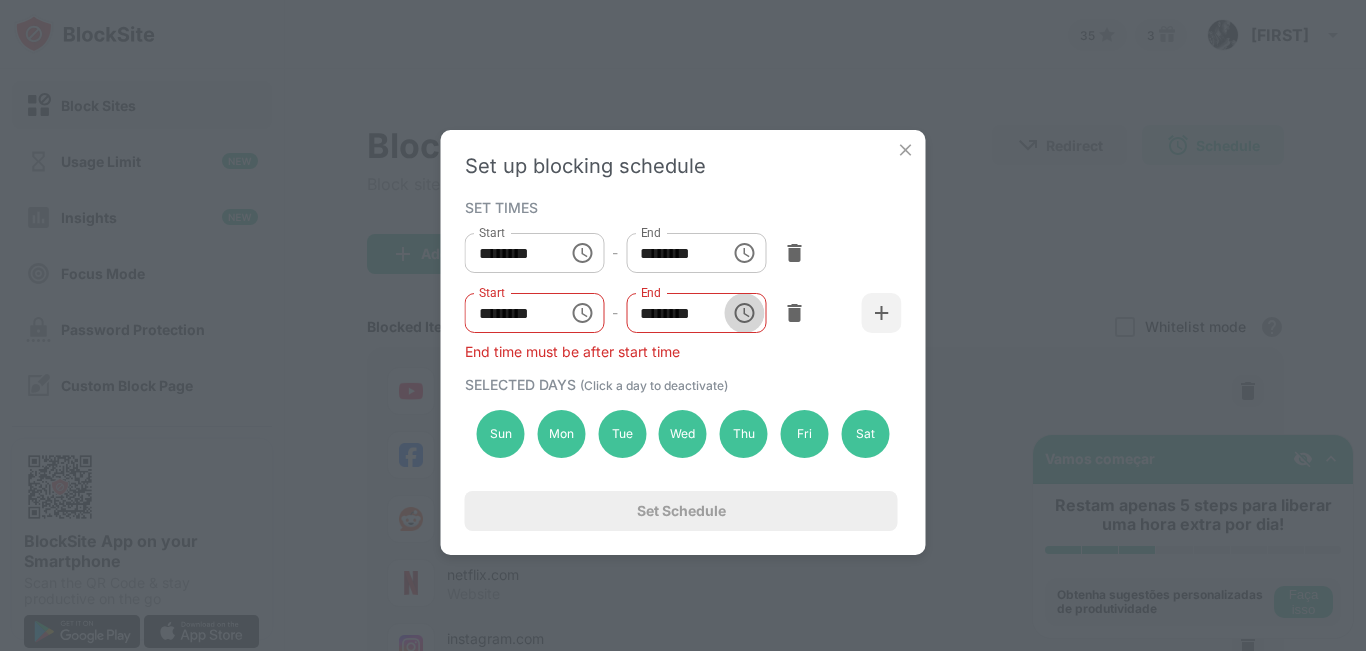click at bounding box center (744, 313) 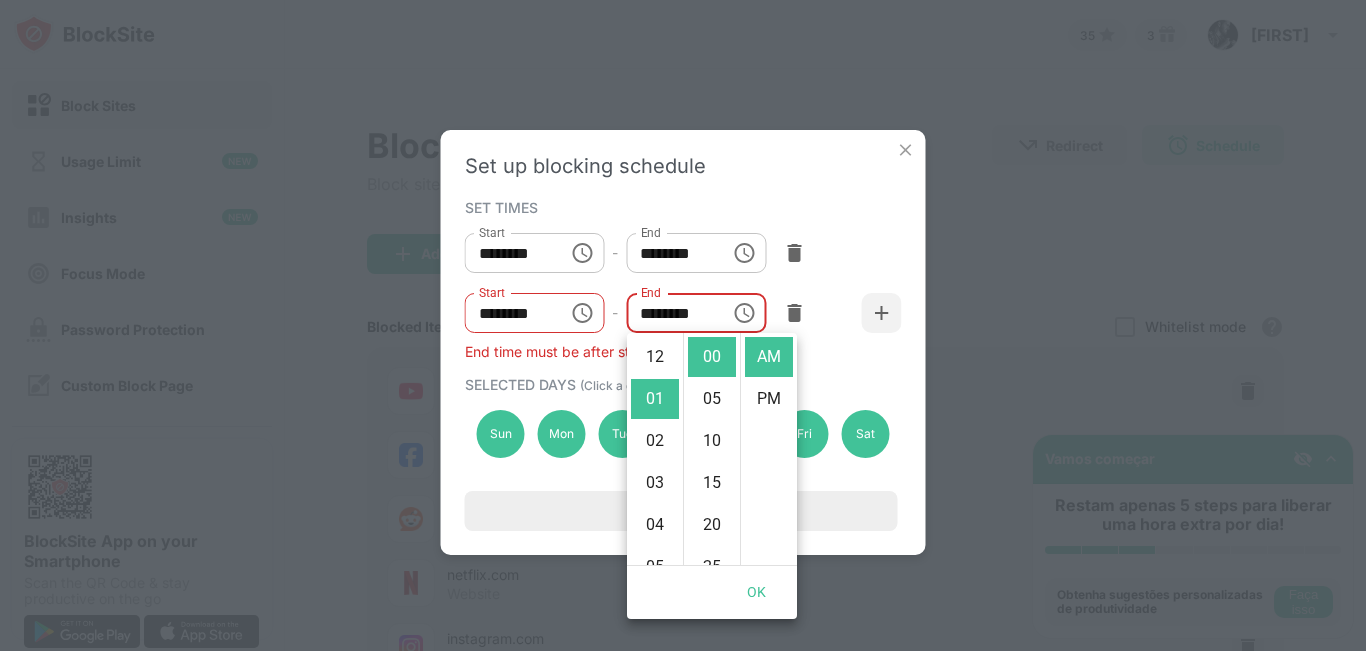 scroll, scrollTop: 42, scrollLeft: 0, axis: vertical 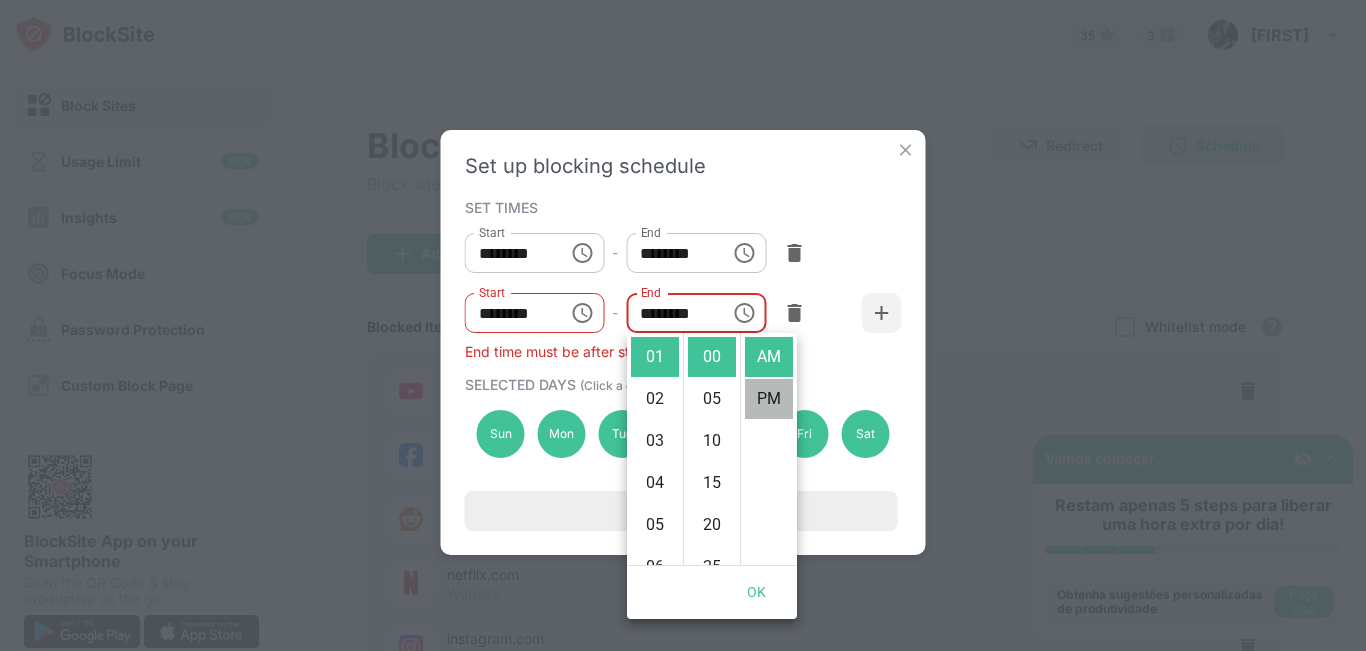 click on "PM" at bounding box center (769, 399) 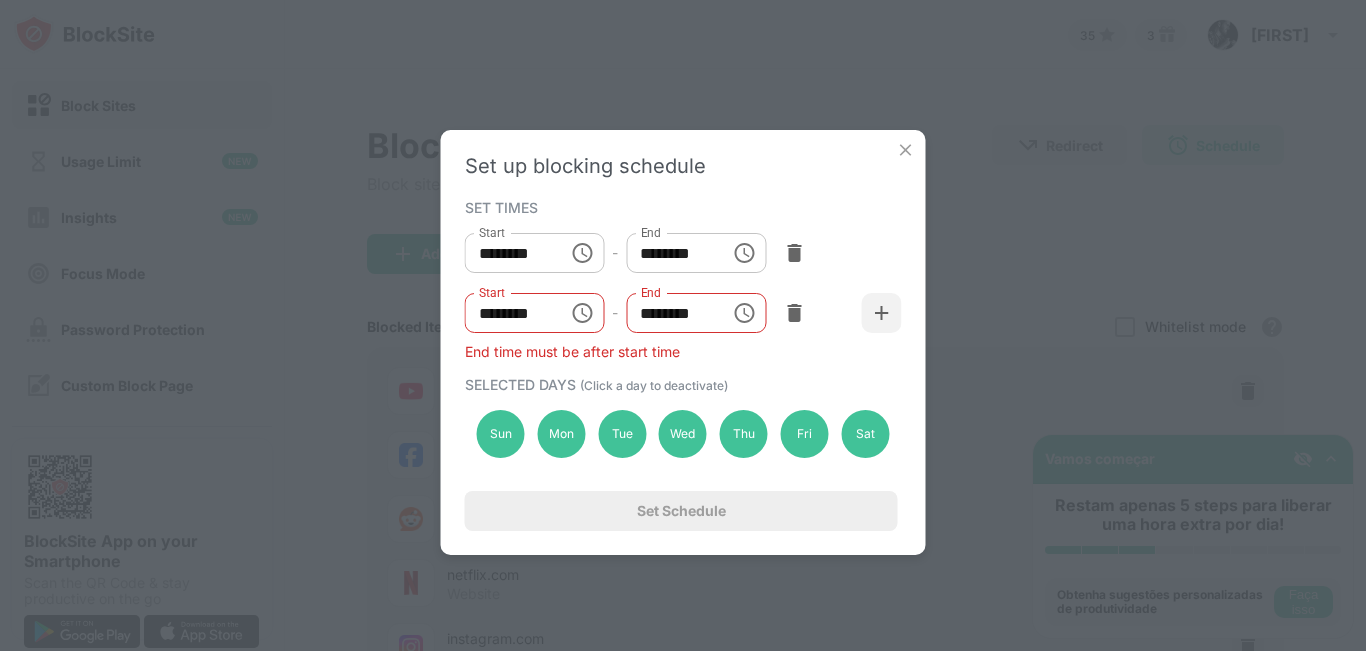 scroll, scrollTop: 42, scrollLeft: 0, axis: vertical 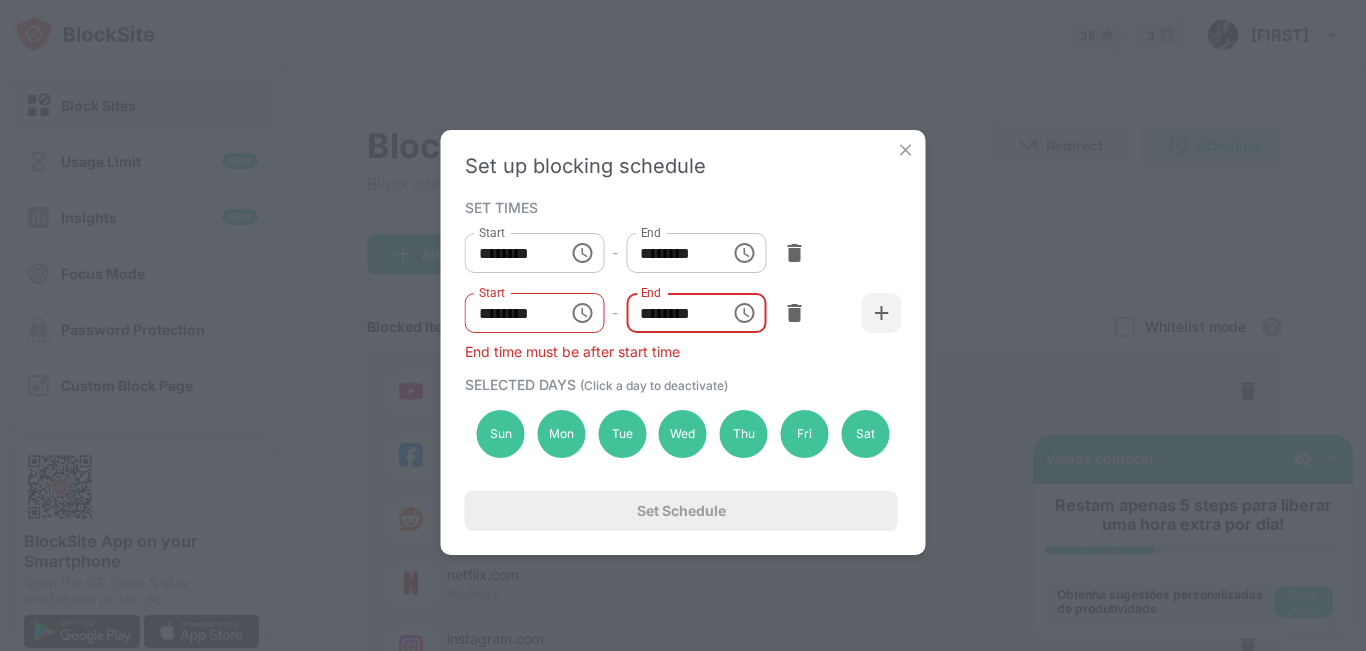 click on "********" at bounding box center [671, 313] 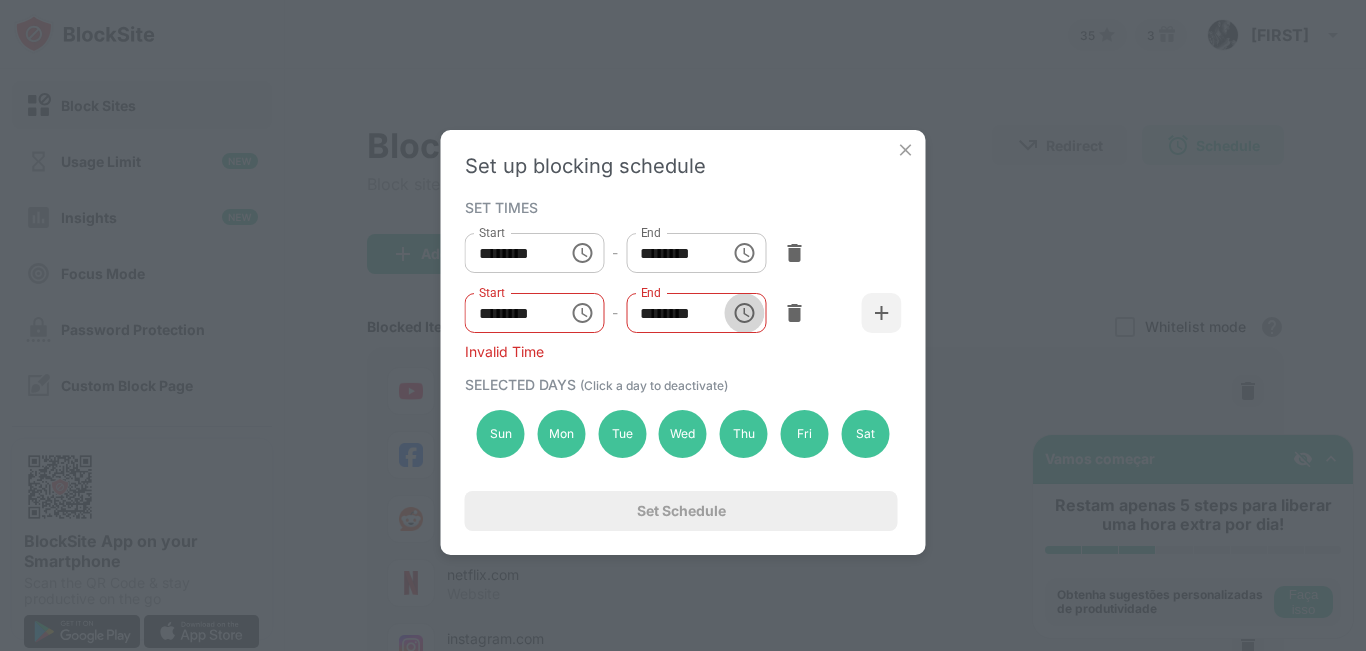 click at bounding box center [744, 313] 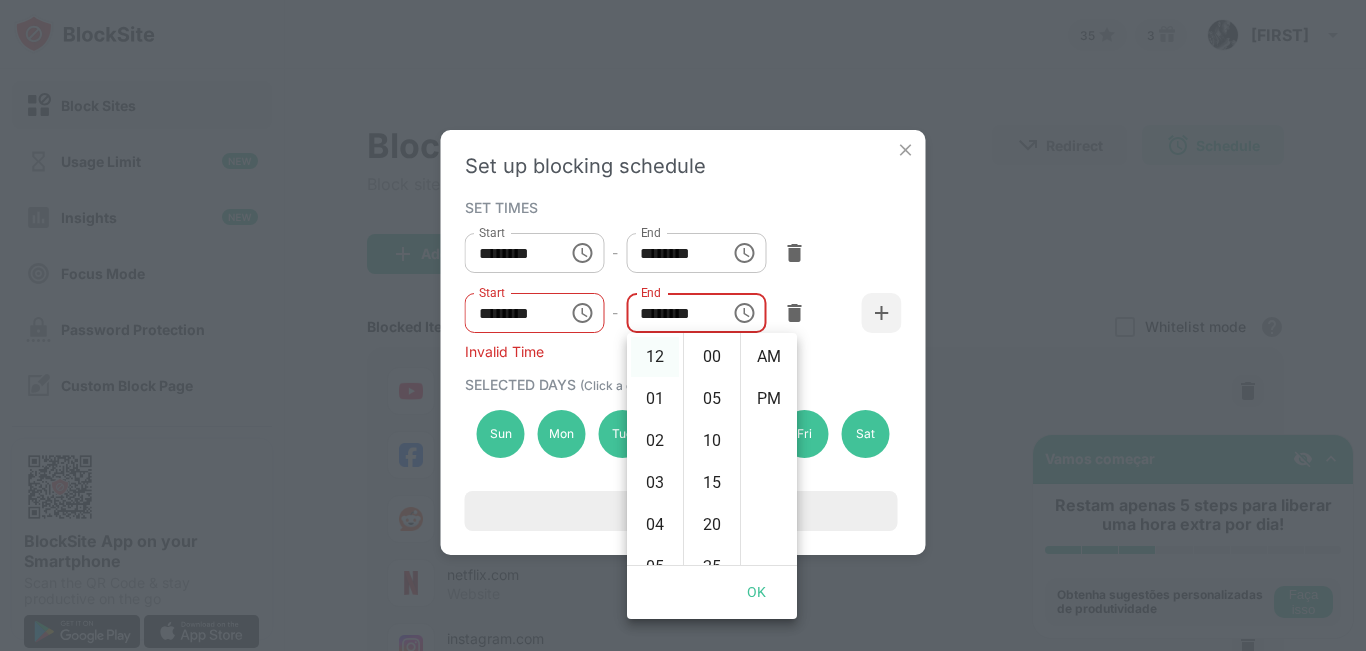 click on "12" at bounding box center [655, 357] 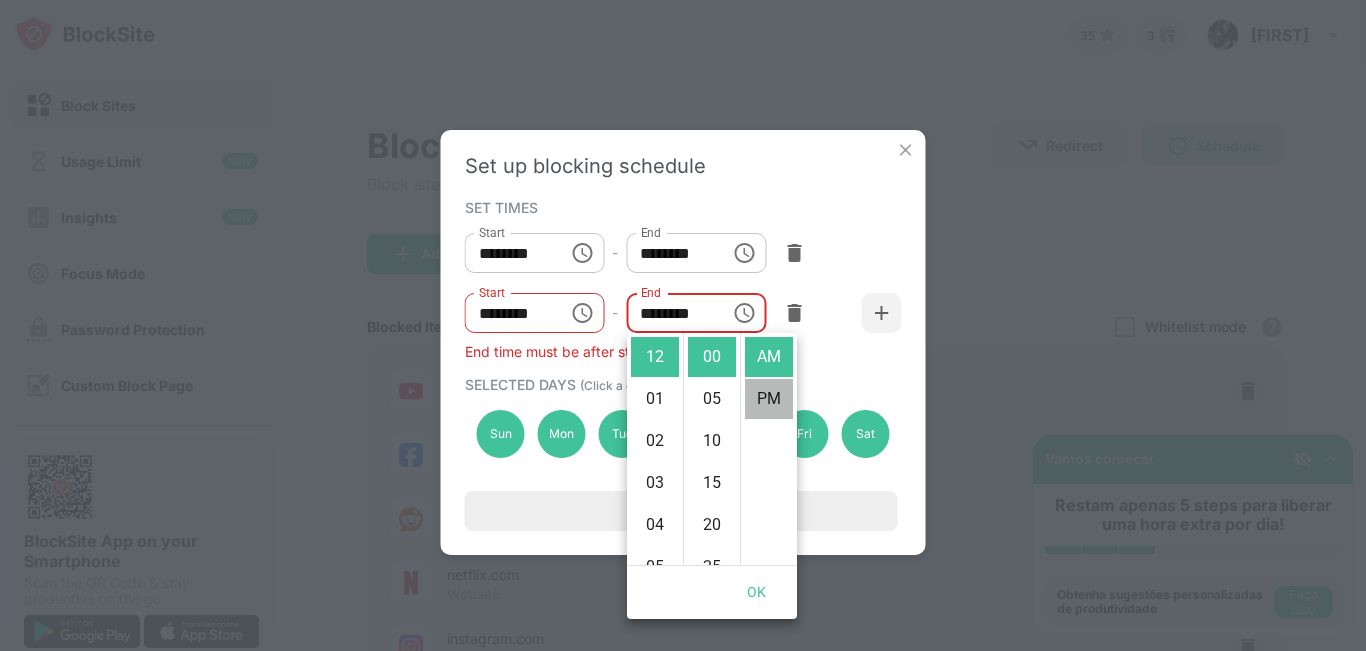 click on "PM" at bounding box center [769, 399] 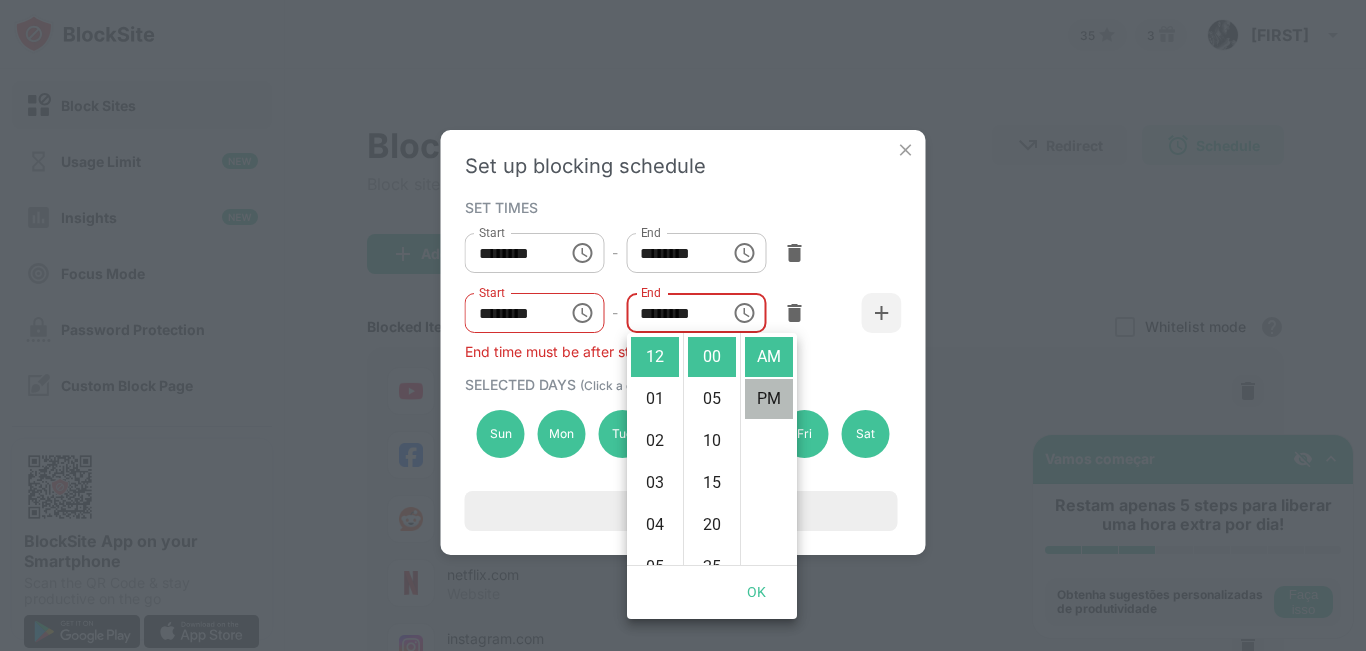 scroll, scrollTop: 42, scrollLeft: 0, axis: vertical 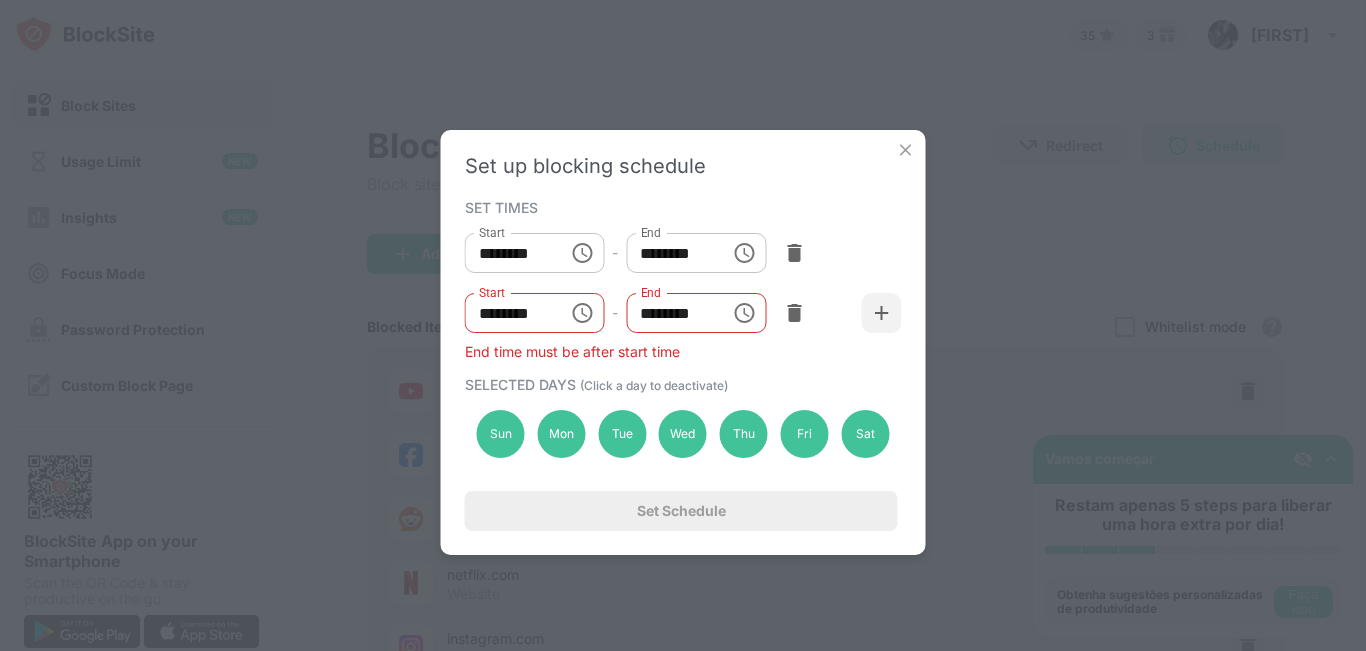 click on "SELECTED DAYS   (Click a day to deactivate)" at bounding box center [681, 384] 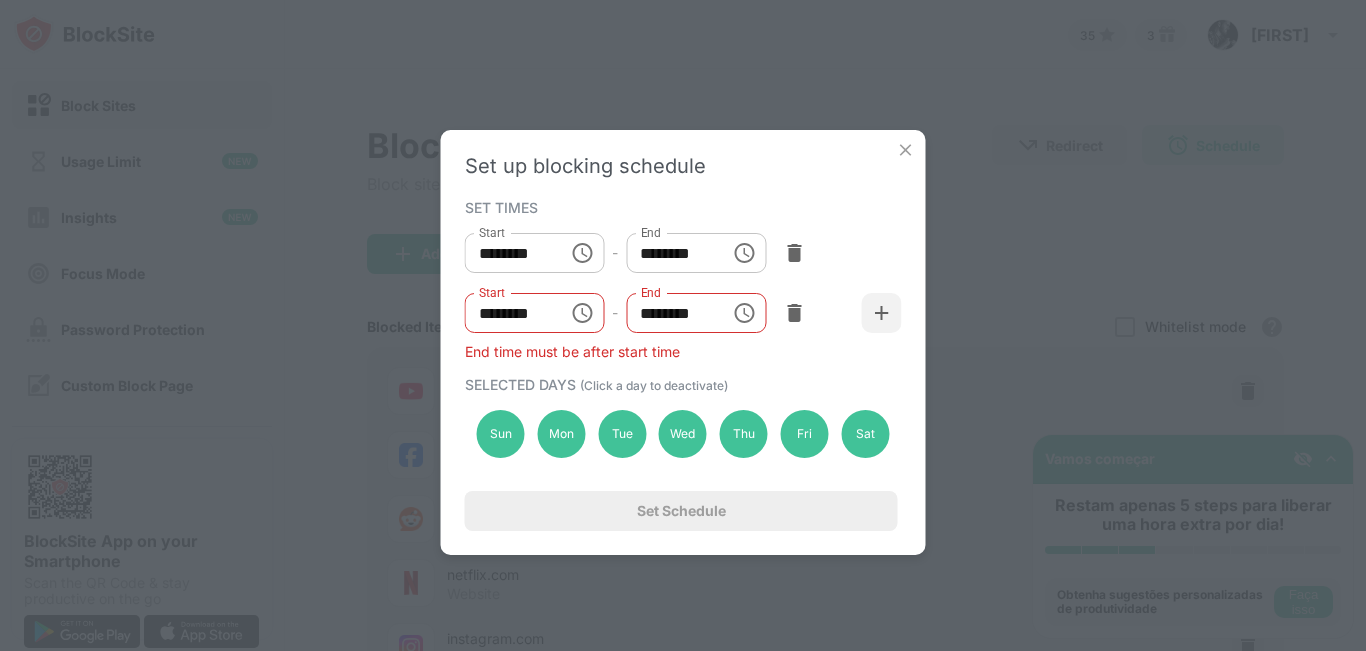 click at bounding box center [744, 313] 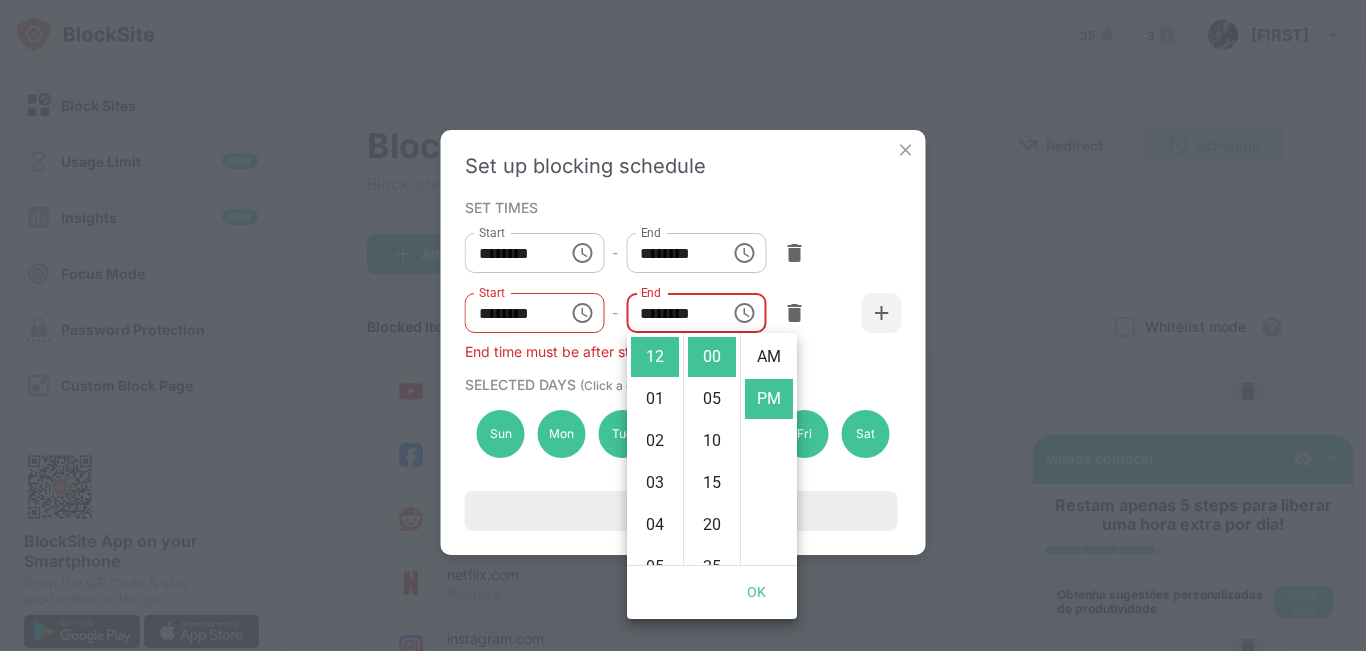 scroll, scrollTop: 42, scrollLeft: 0, axis: vertical 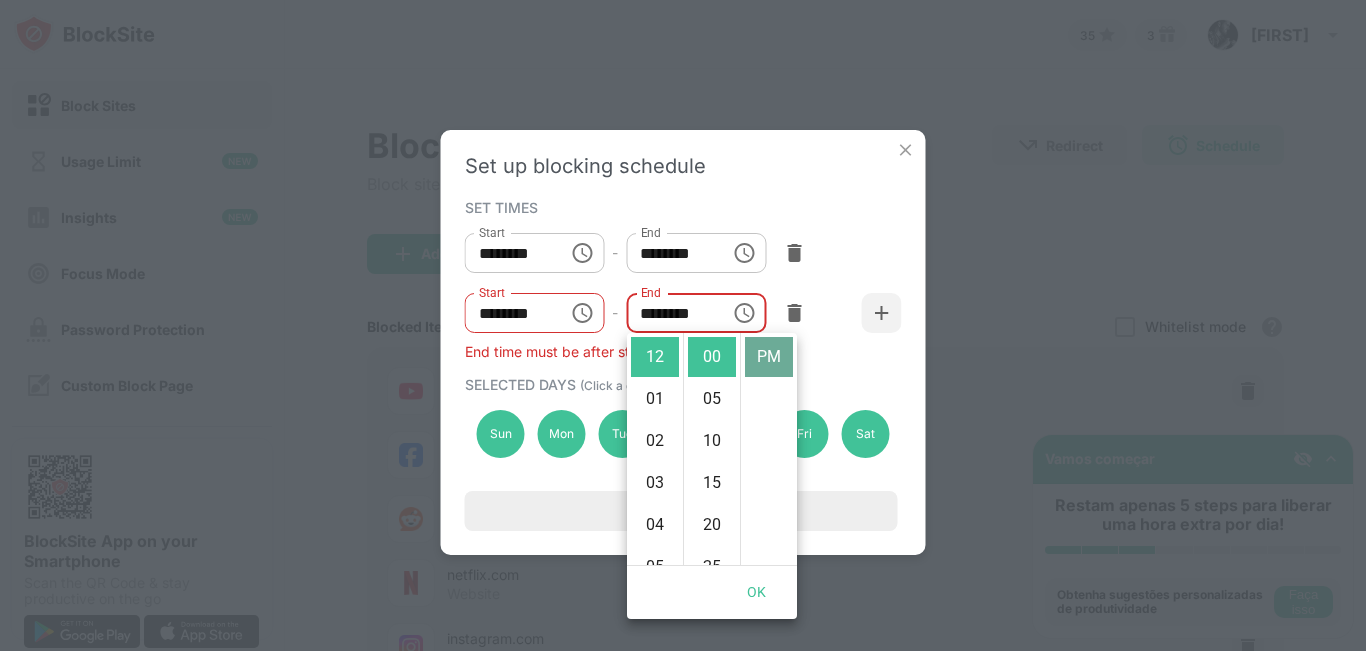 click on "PM" at bounding box center (769, 357) 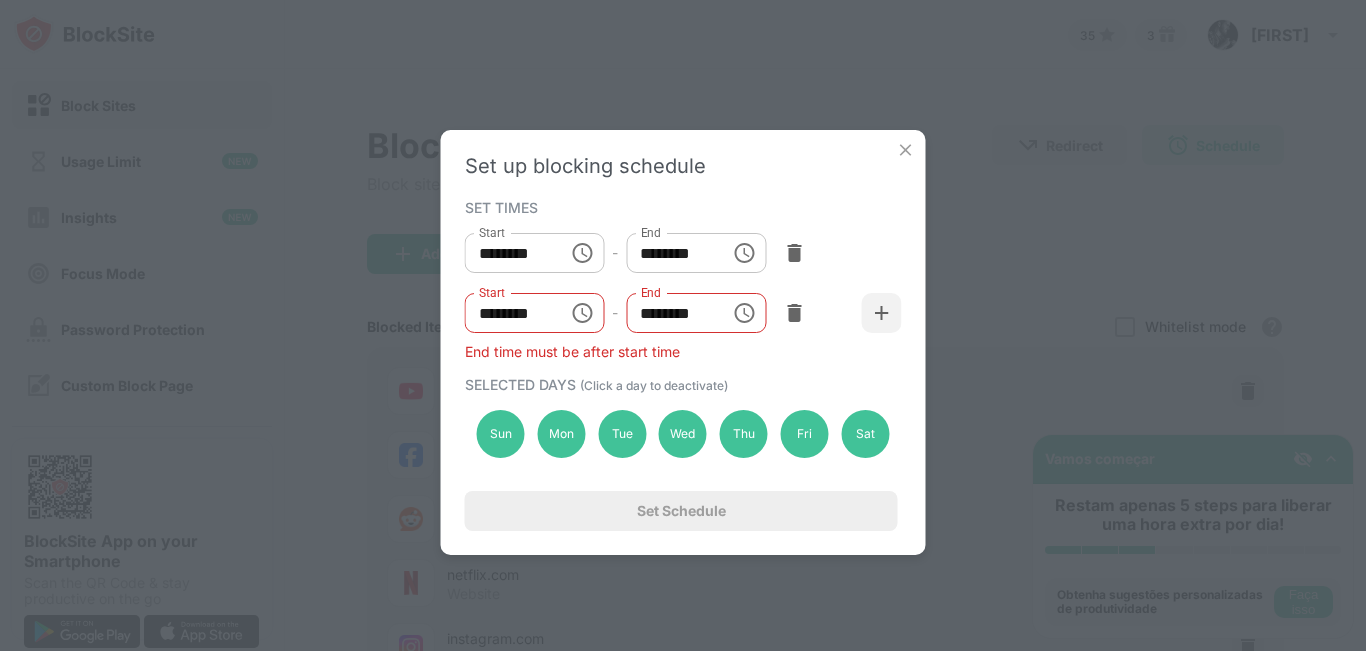 click on "******** Start" at bounding box center (535, 313) 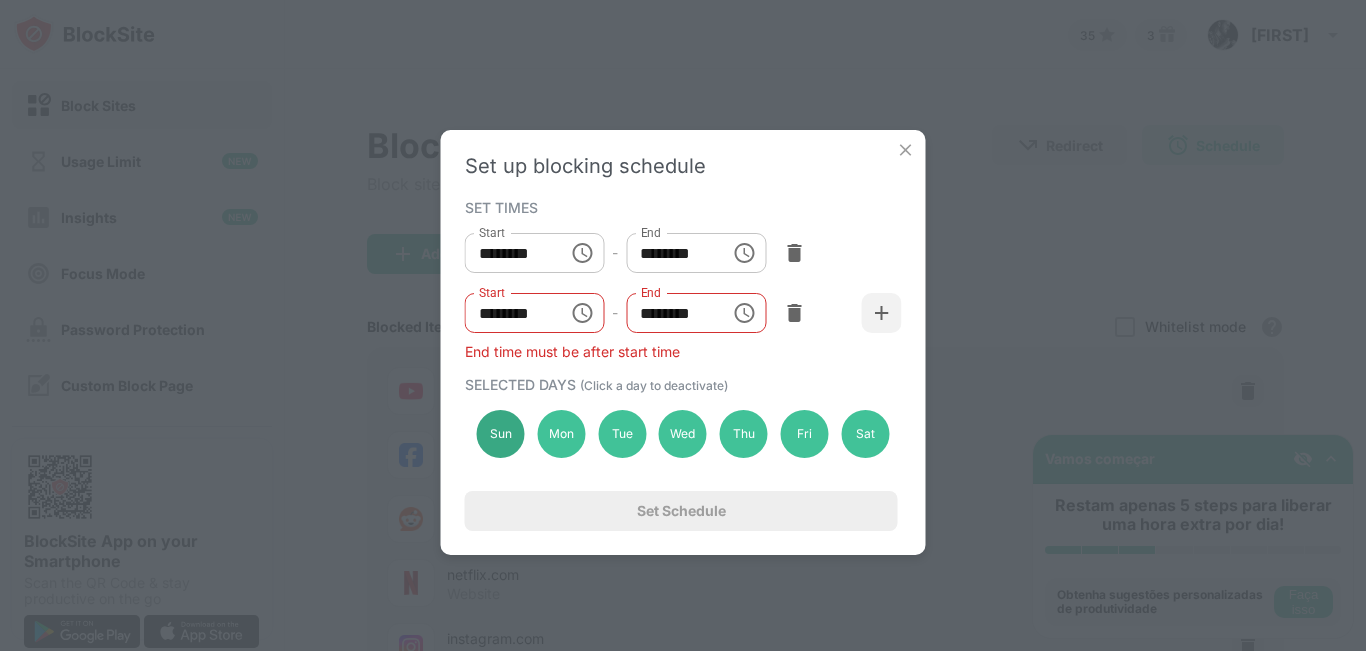click on "Sun" at bounding box center (501, 434) 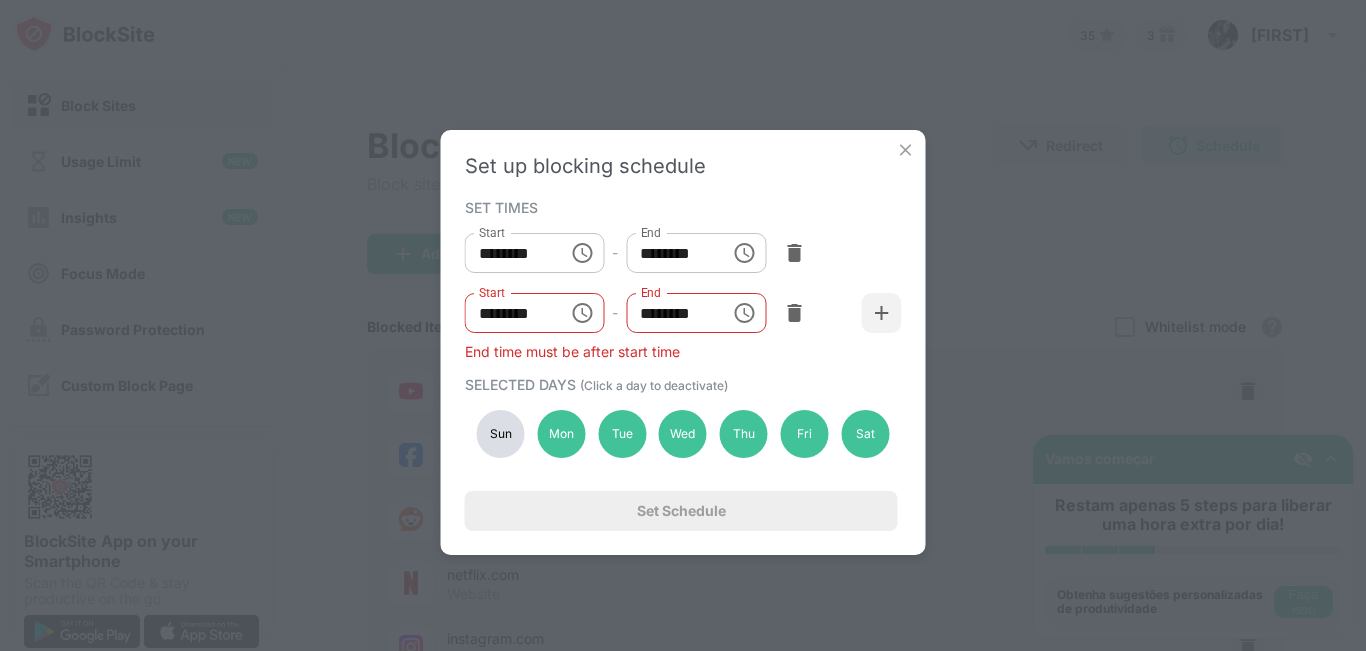 click on "Sun" at bounding box center (501, 434) 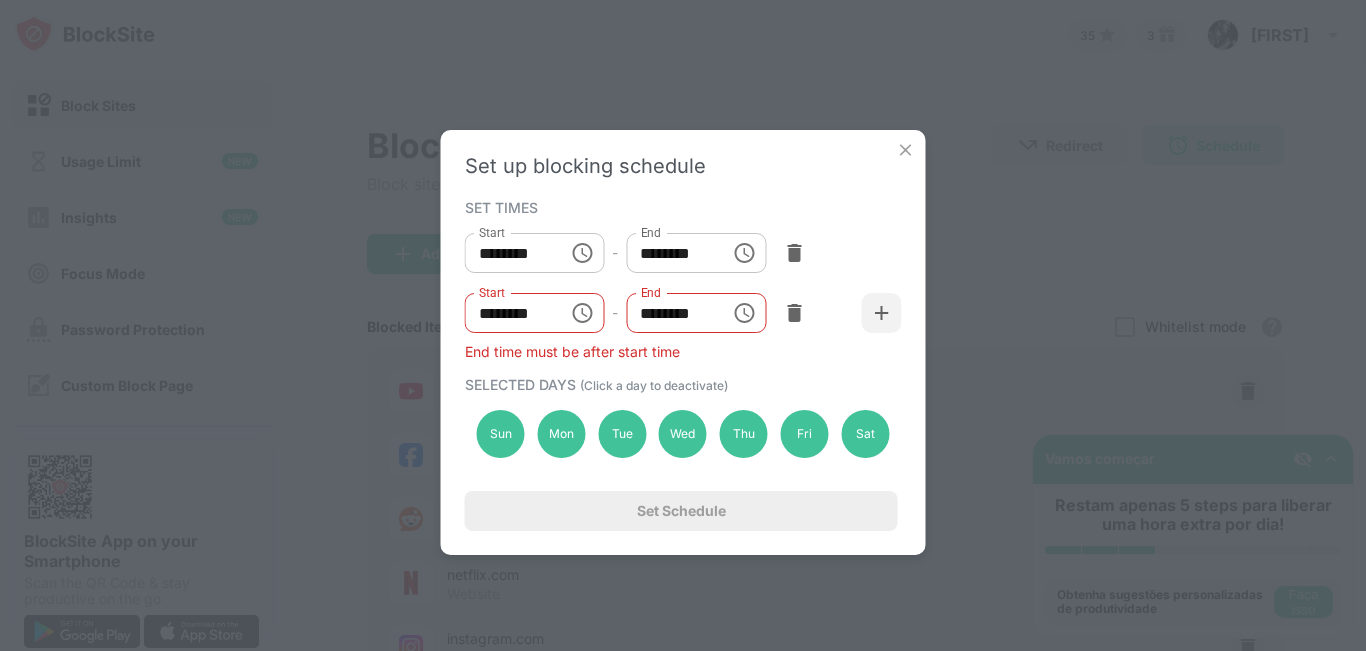 click on "Set up blocking schedule SET TIMES Start ******** Start - End ******** End Start ******** Start - End ******** End End time must be after start time SELECTED DAYS   (Click a day to deactivate) Sun Mon Tue Wed Thu Fri Sat Set Schedule" at bounding box center [683, 342] 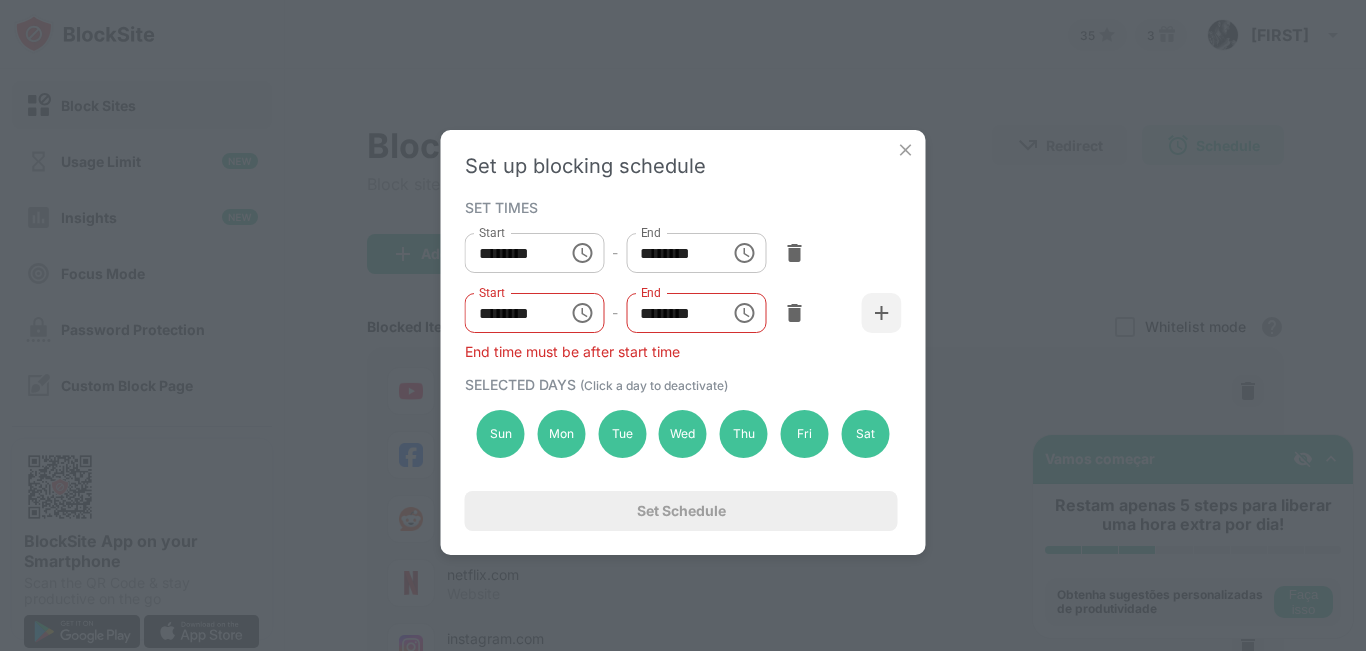 click on "********" at bounding box center (671, 313) 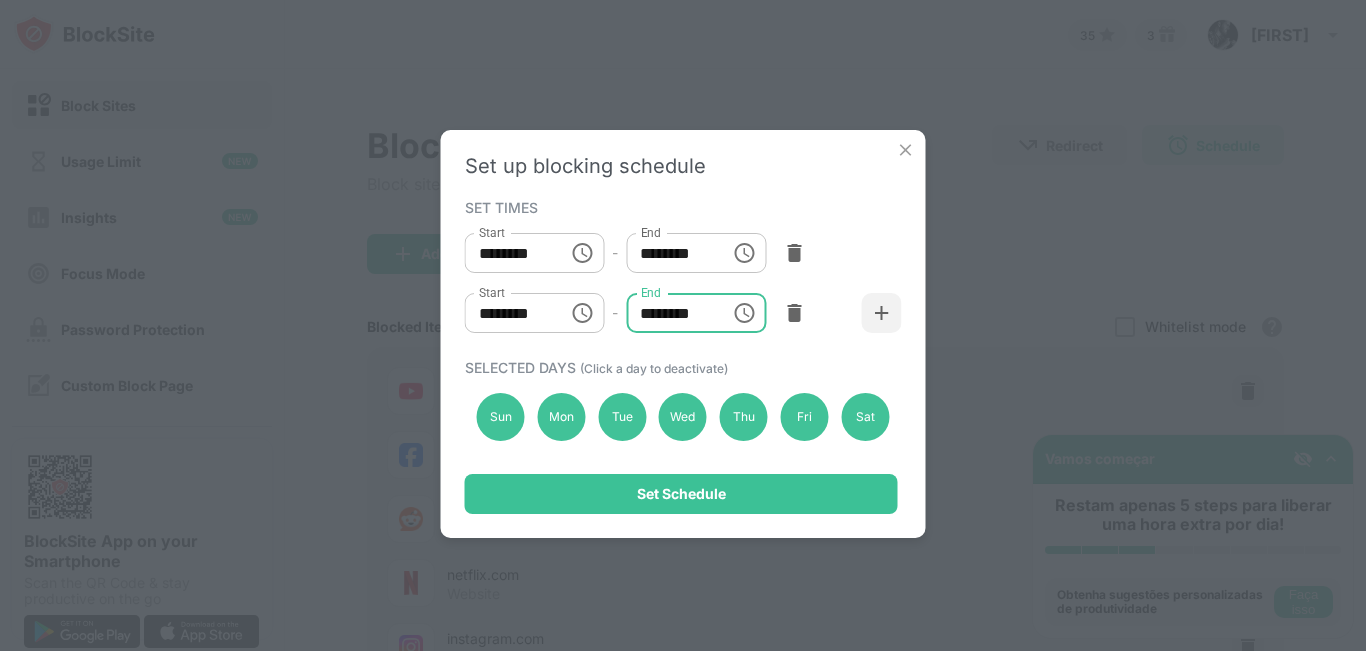 type on "********" 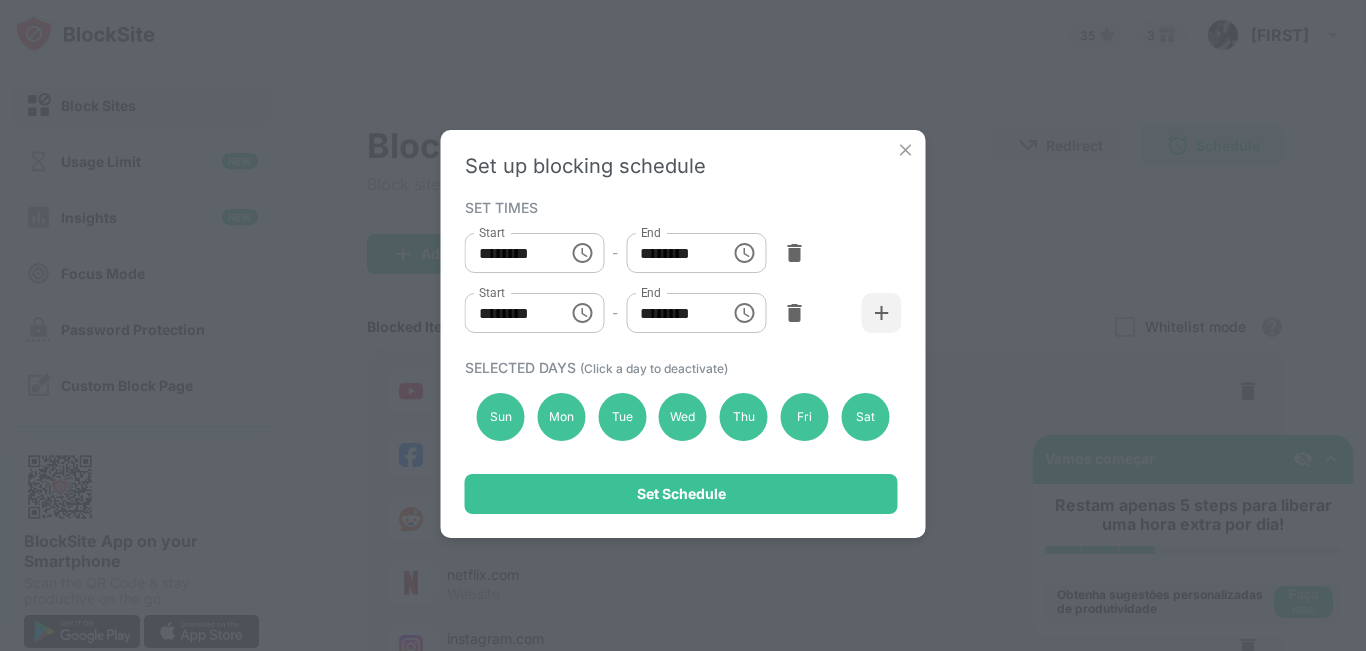 click on "Sun Mon Tue Wed Thu Fri Sat" at bounding box center (683, 417) 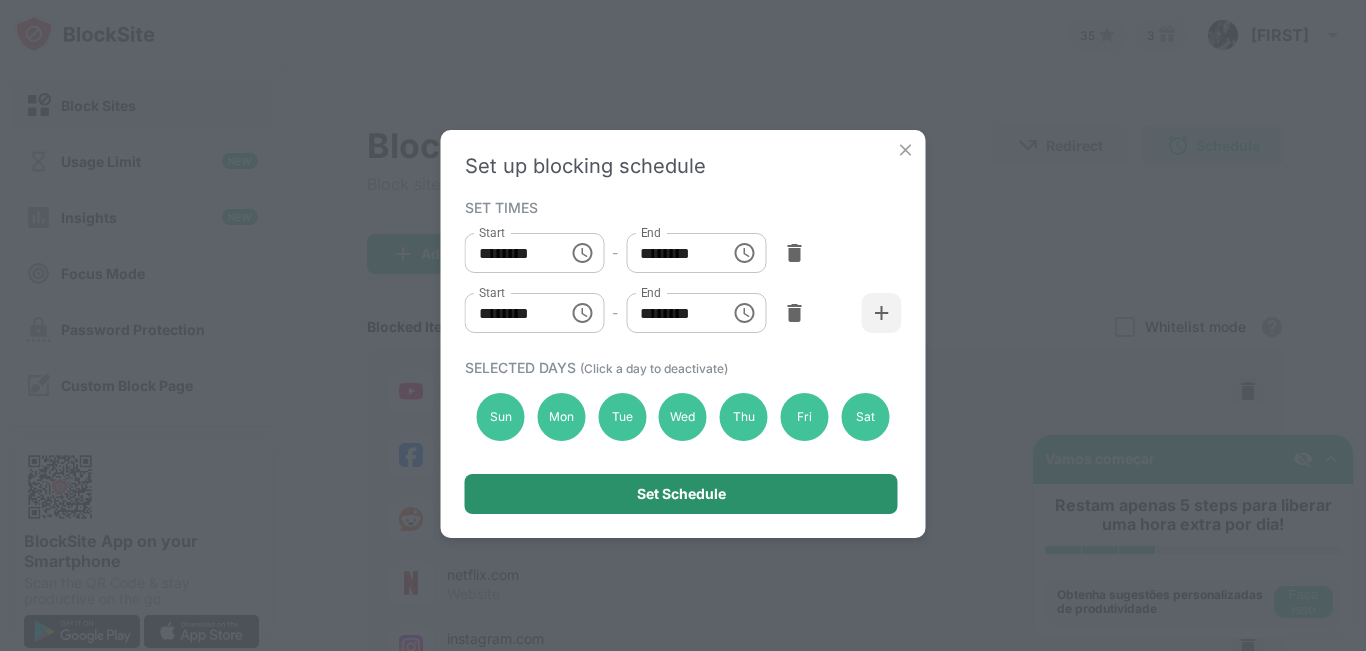 click on "Set Schedule" at bounding box center (681, 494) 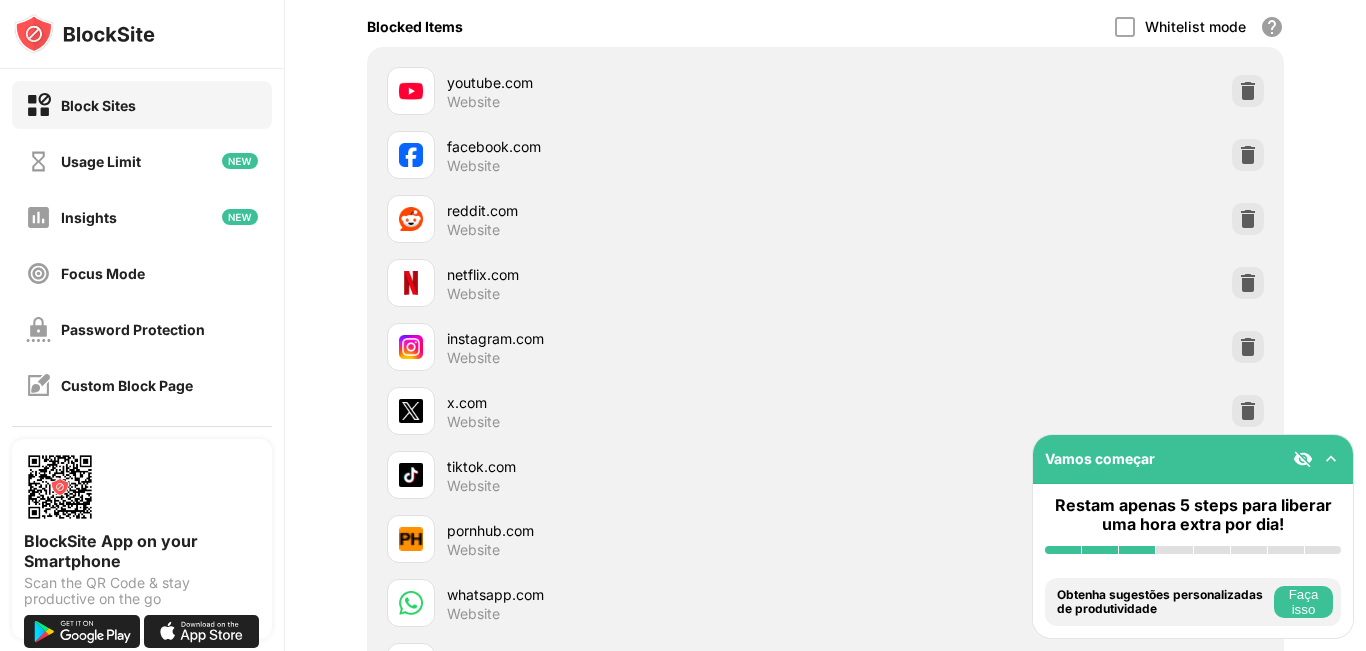 scroll, scrollTop: 0, scrollLeft: 0, axis: both 